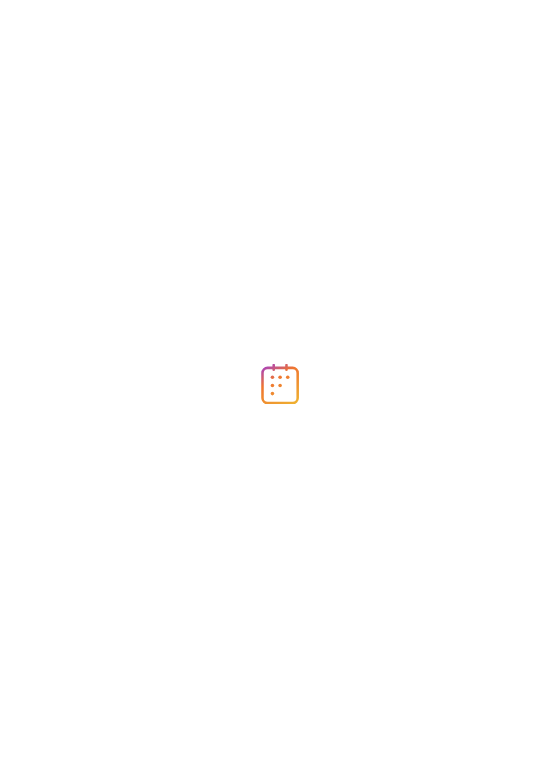 scroll, scrollTop: 0, scrollLeft: 0, axis: both 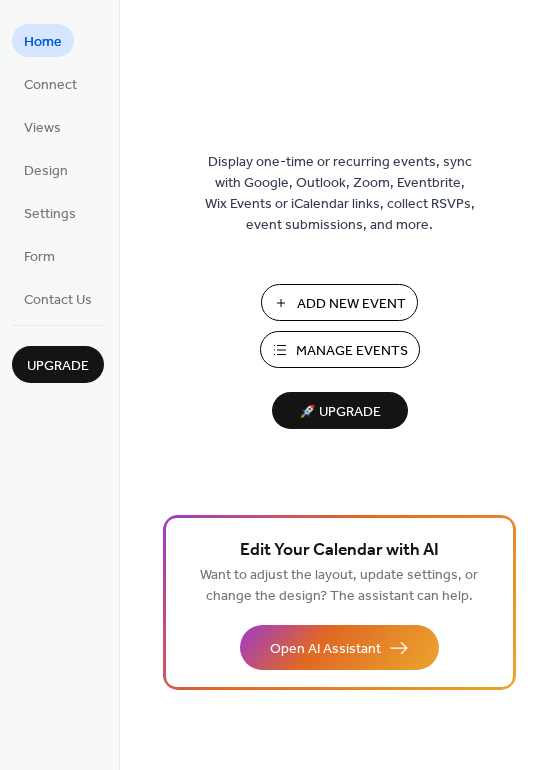 click on "Add New Event" at bounding box center (351, 304) 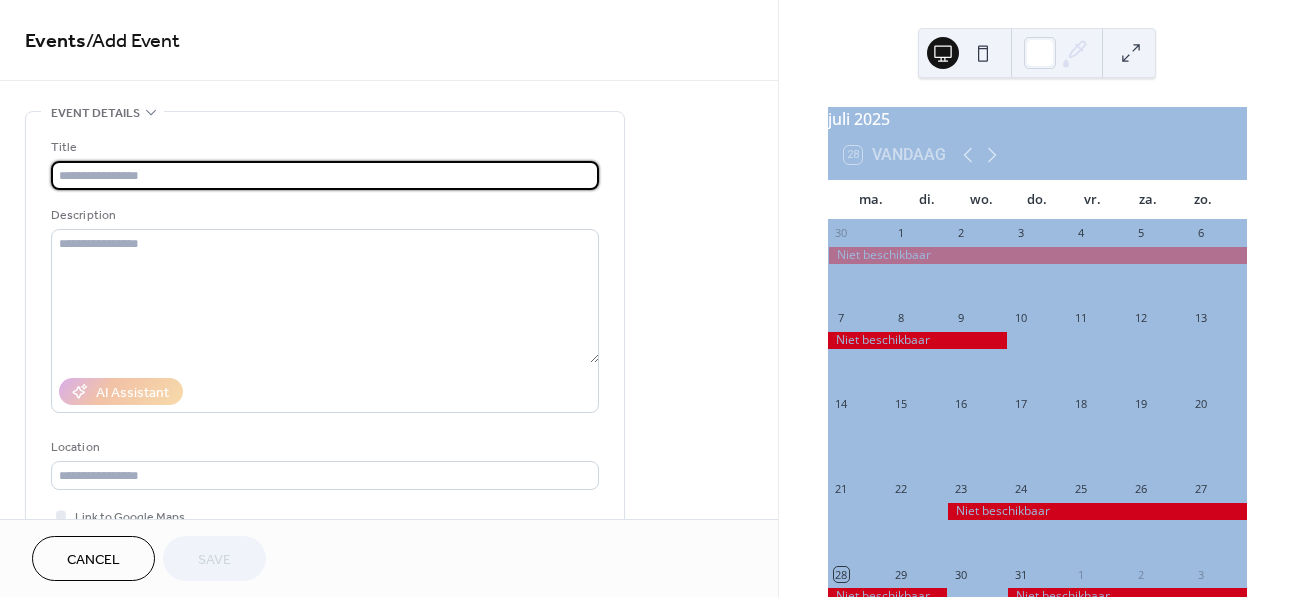 scroll, scrollTop: 0, scrollLeft: 0, axis: both 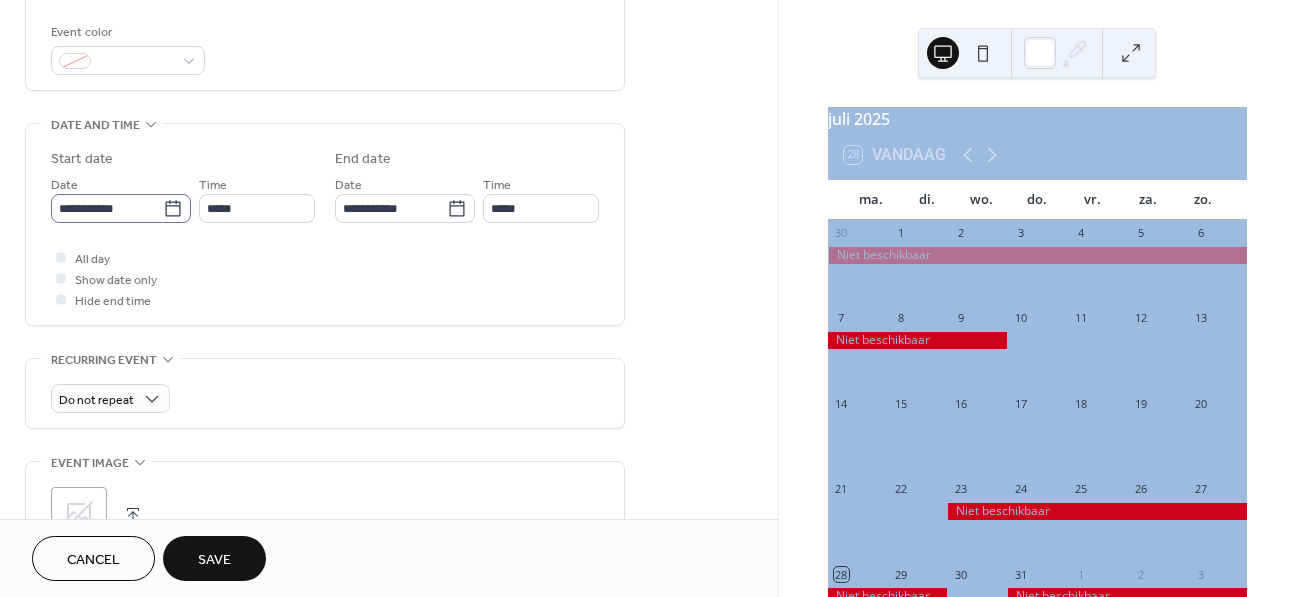 type on "**********" 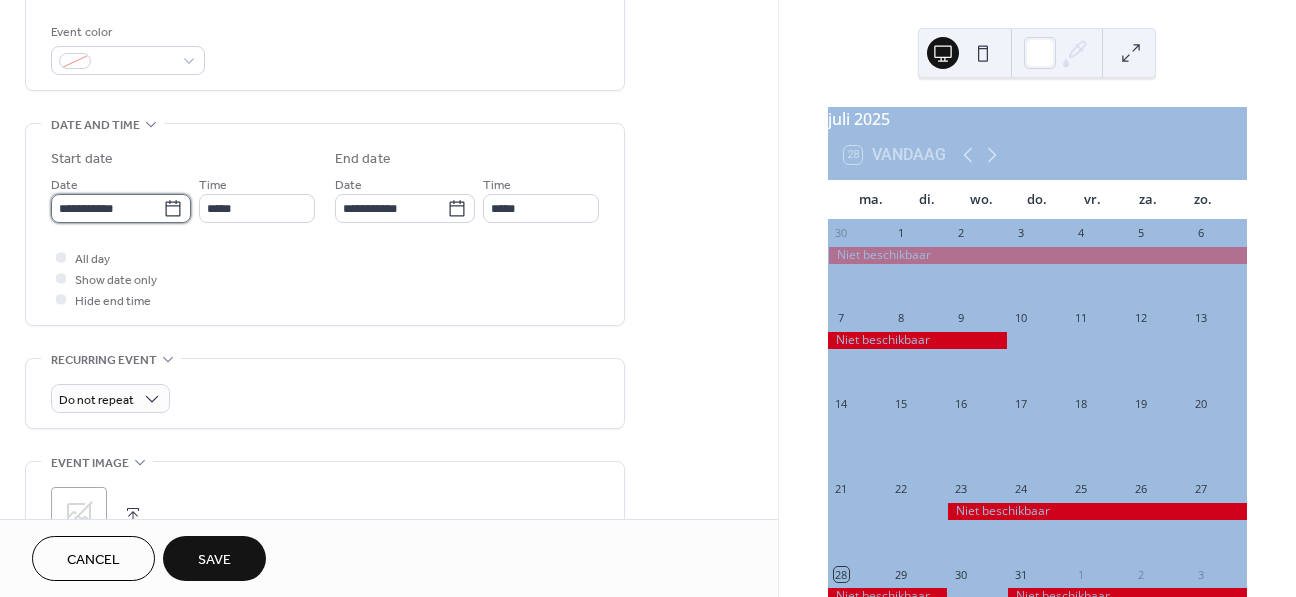 click on "**********" at bounding box center (107, 208) 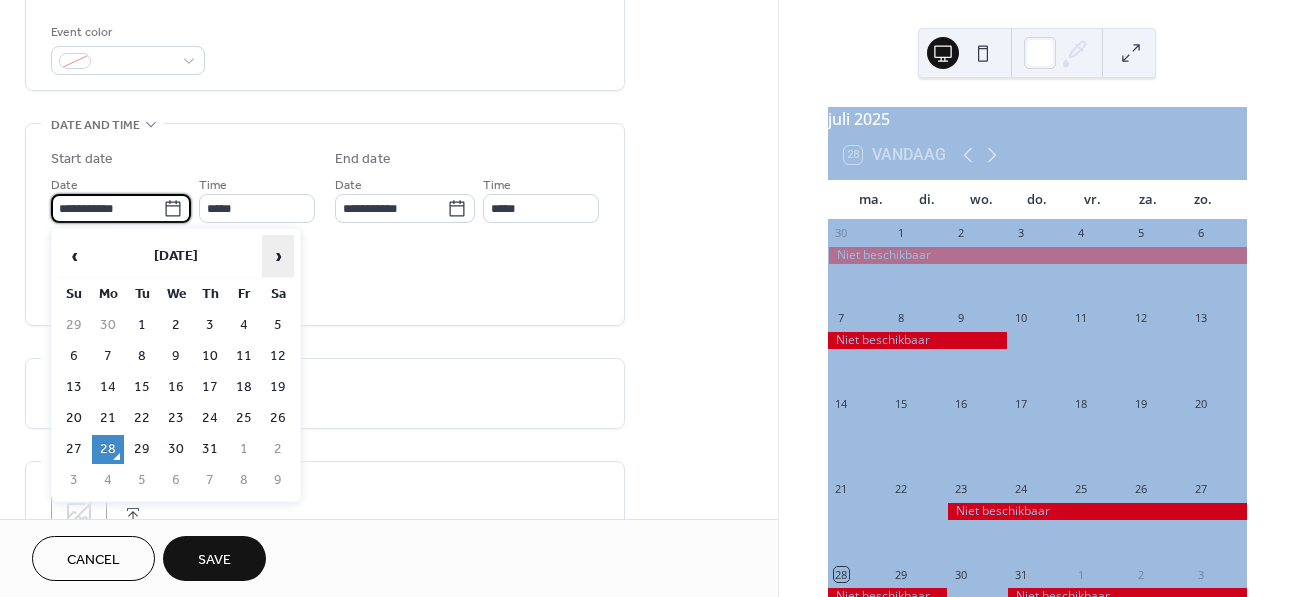 click on "›" at bounding box center [278, 256] 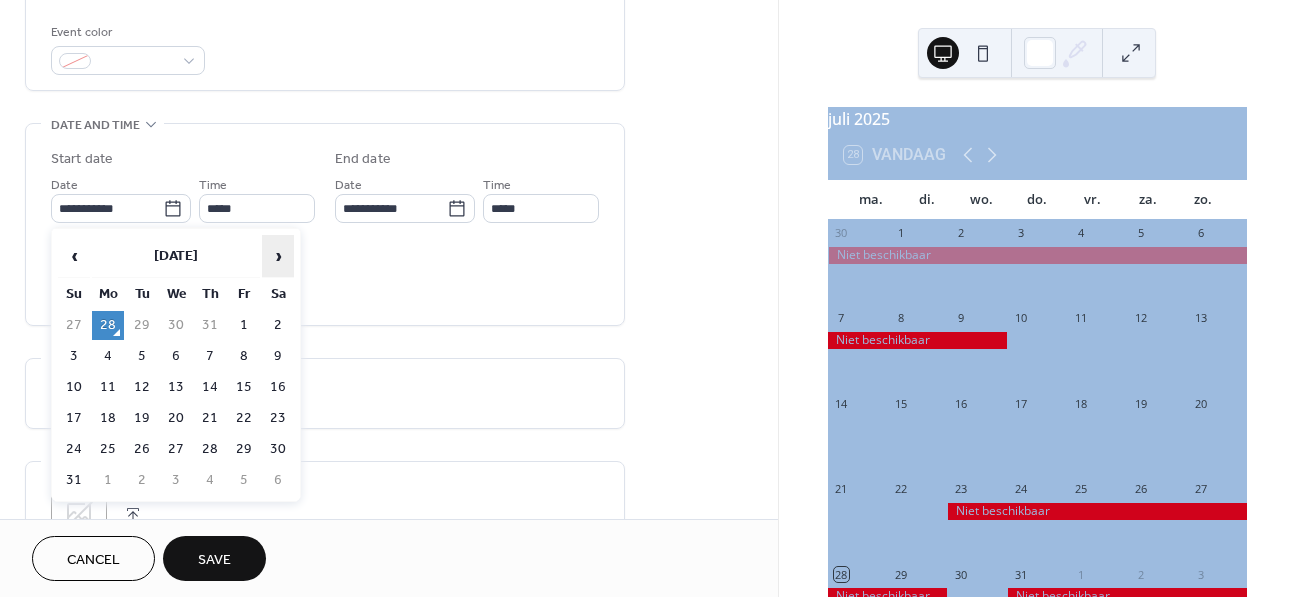 click on "›" at bounding box center (278, 256) 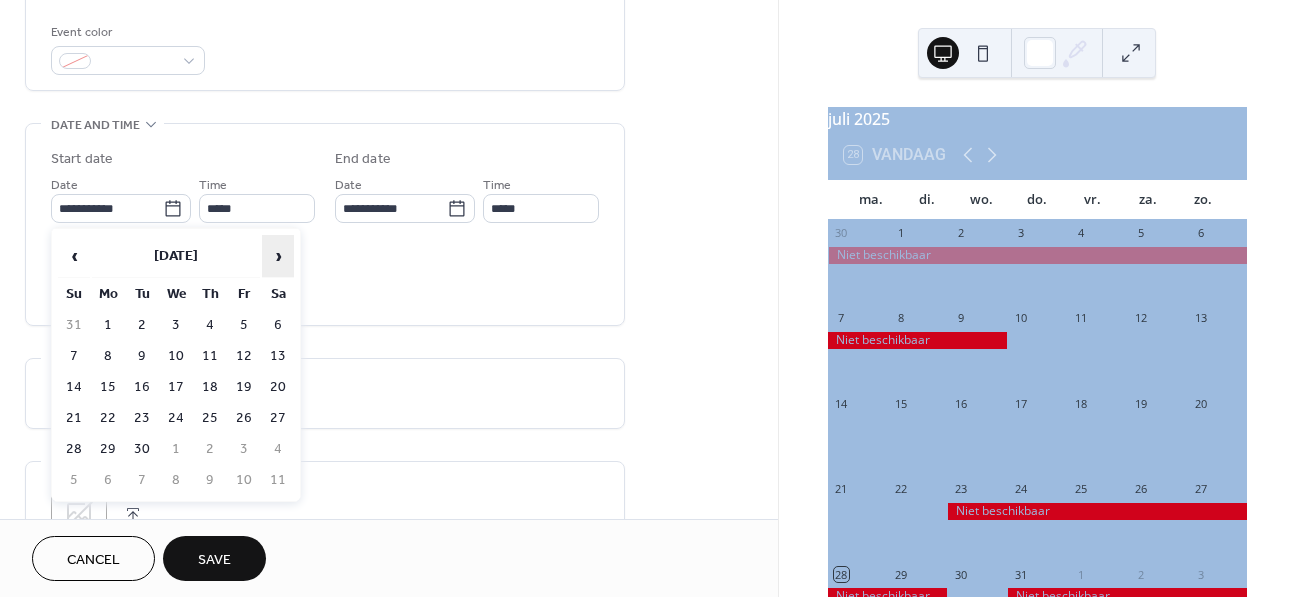 click on "›" at bounding box center (278, 256) 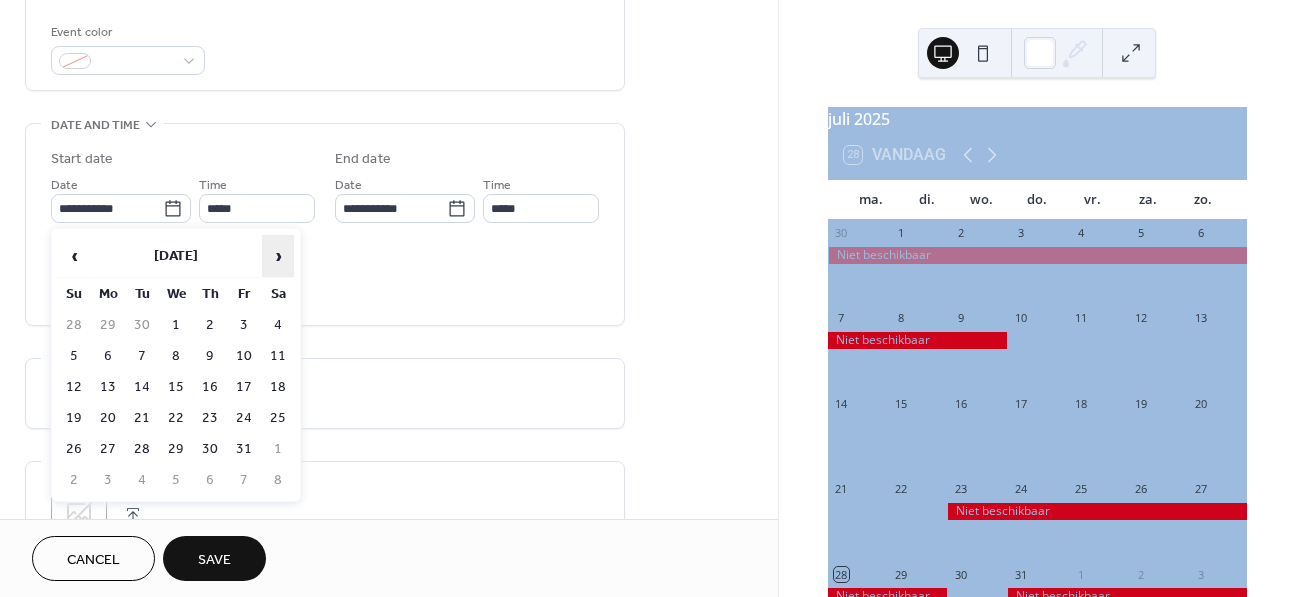 click on "›" at bounding box center (278, 256) 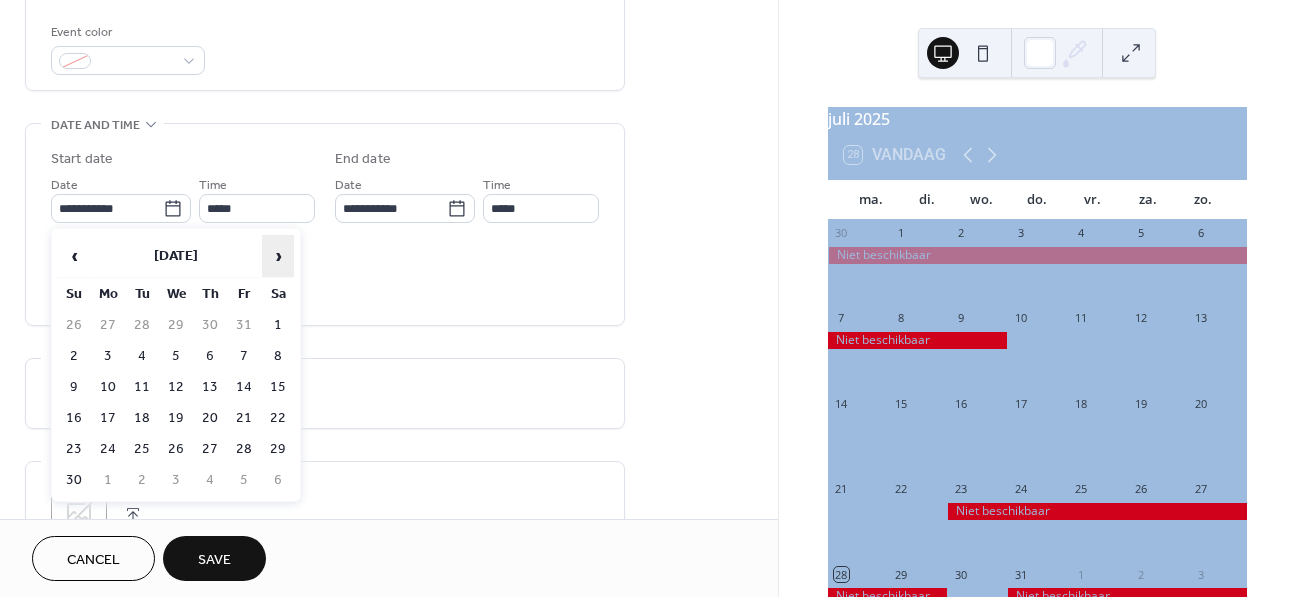 click on "›" at bounding box center (278, 256) 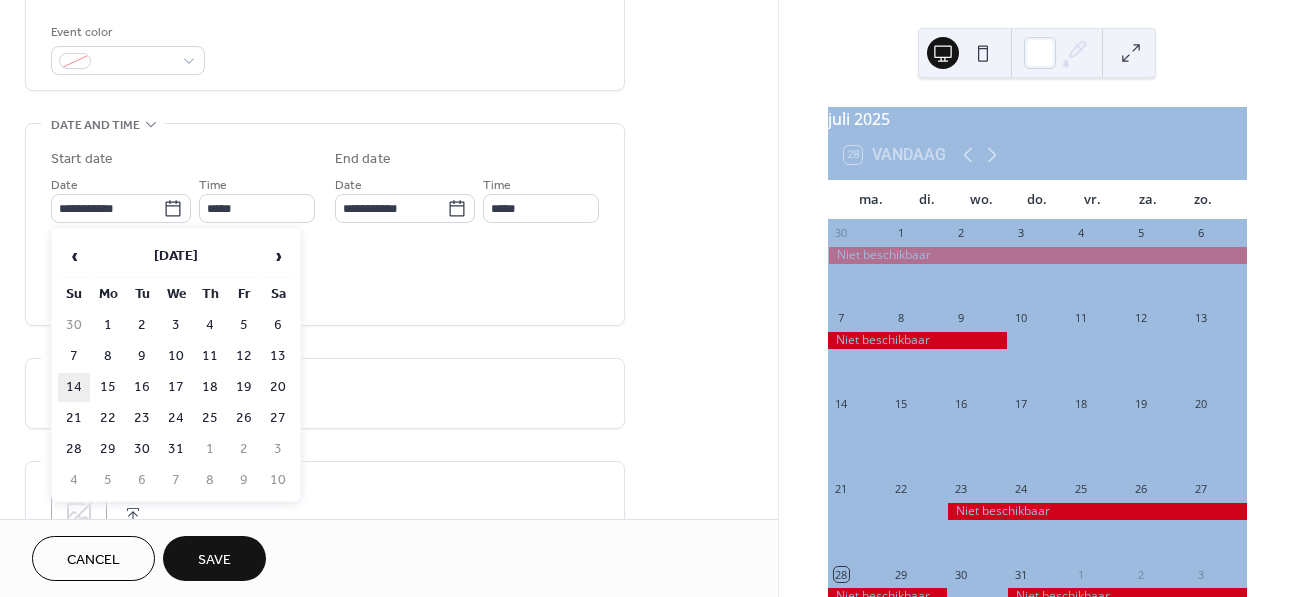 click on "14" at bounding box center [74, 387] 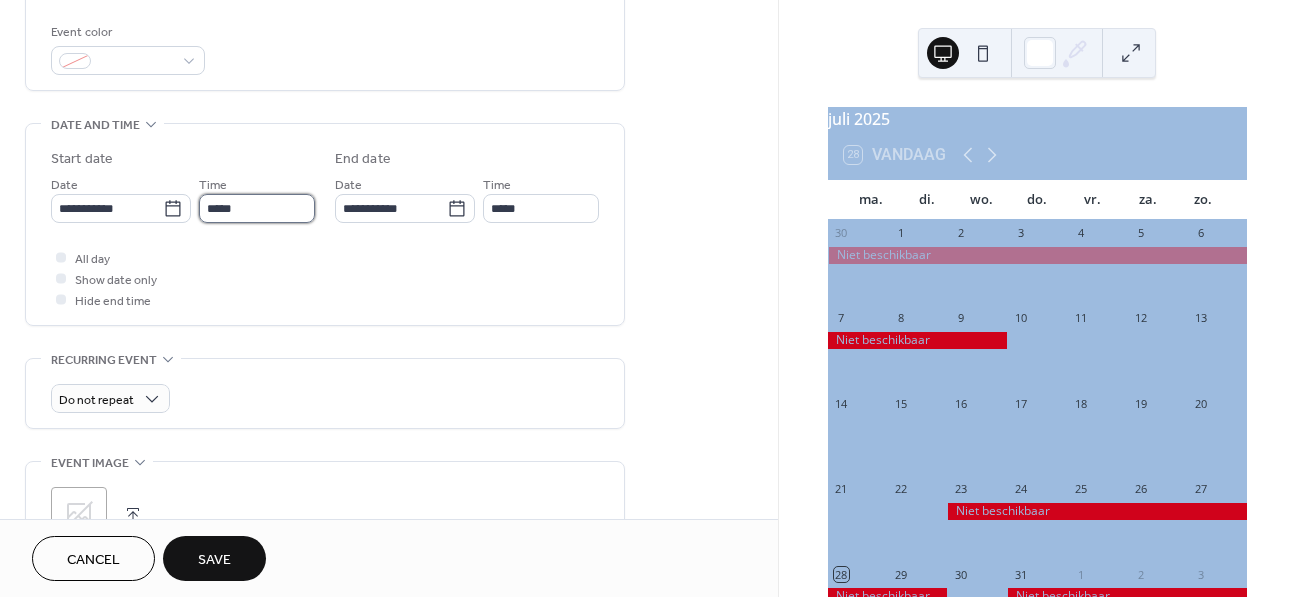 click on "*****" at bounding box center (257, 208) 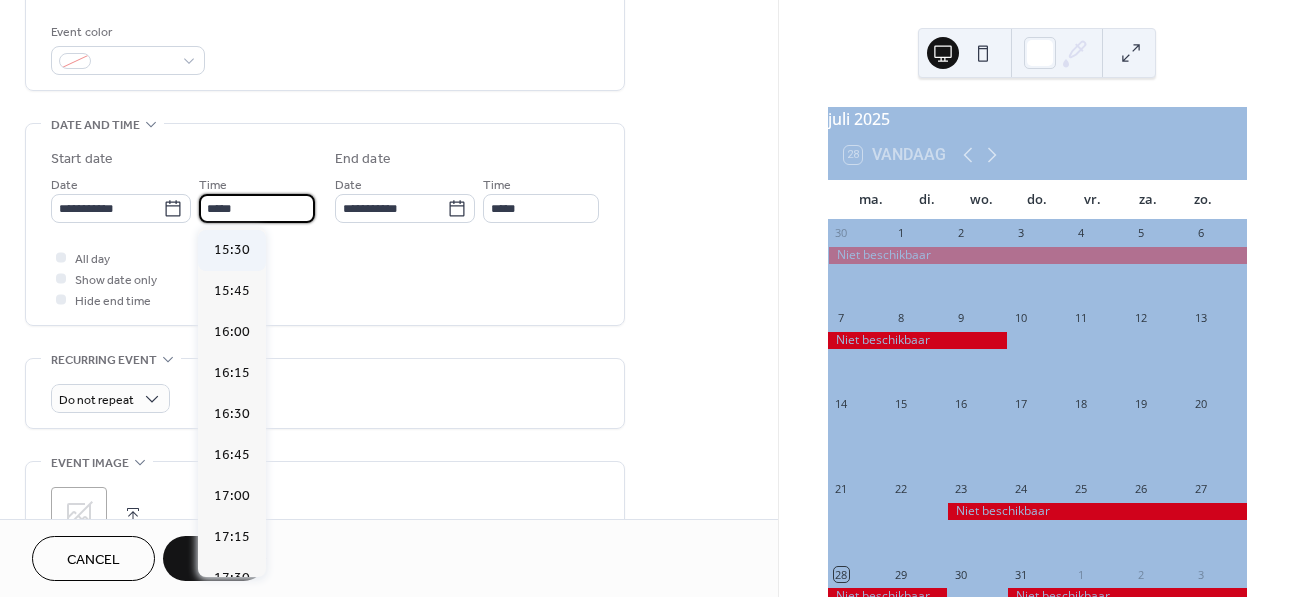 scroll, scrollTop: 2540, scrollLeft: 0, axis: vertical 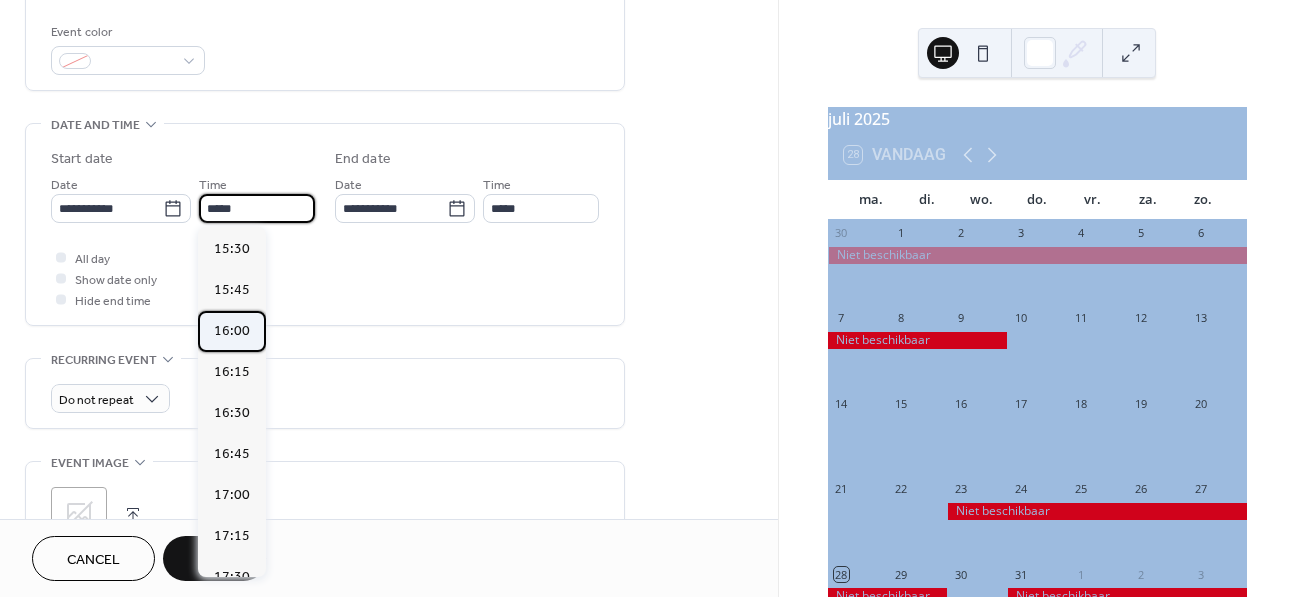 click on "16:00" at bounding box center [232, 331] 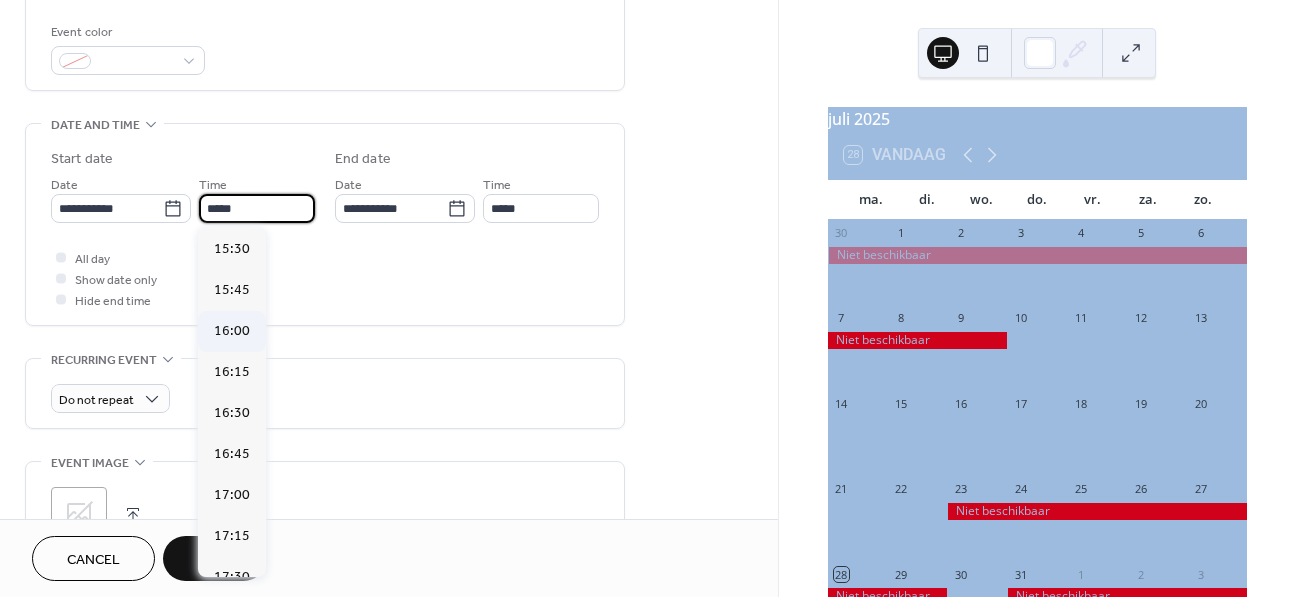 type on "*****" 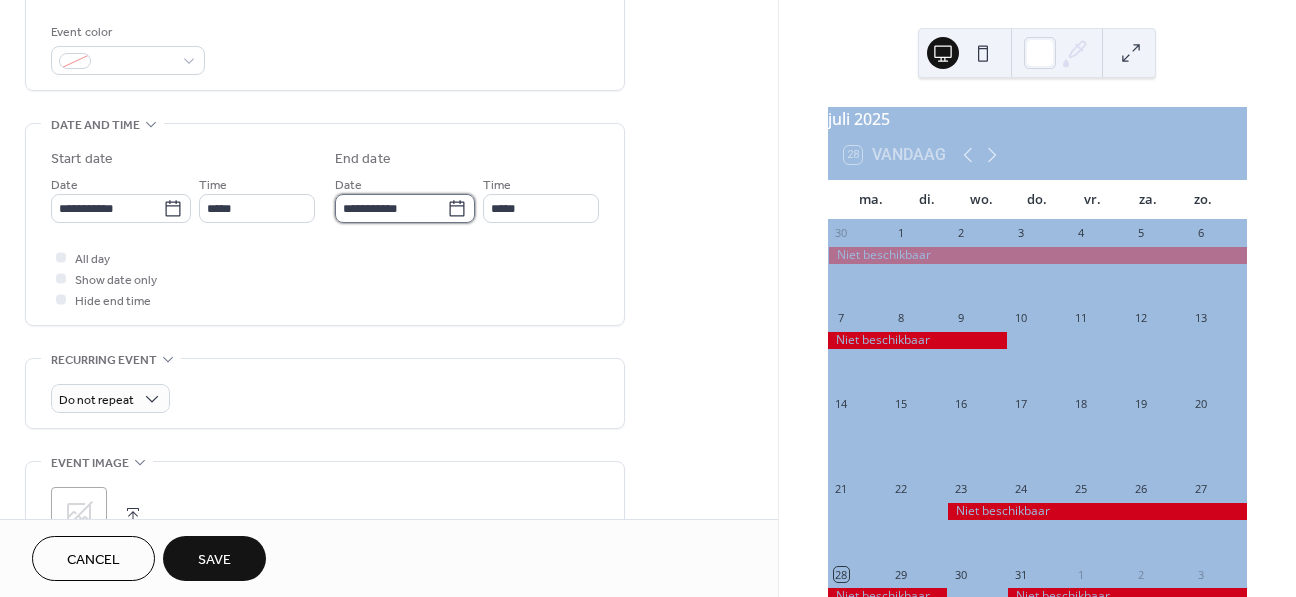click on "**********" at bounding box center (391, 208) 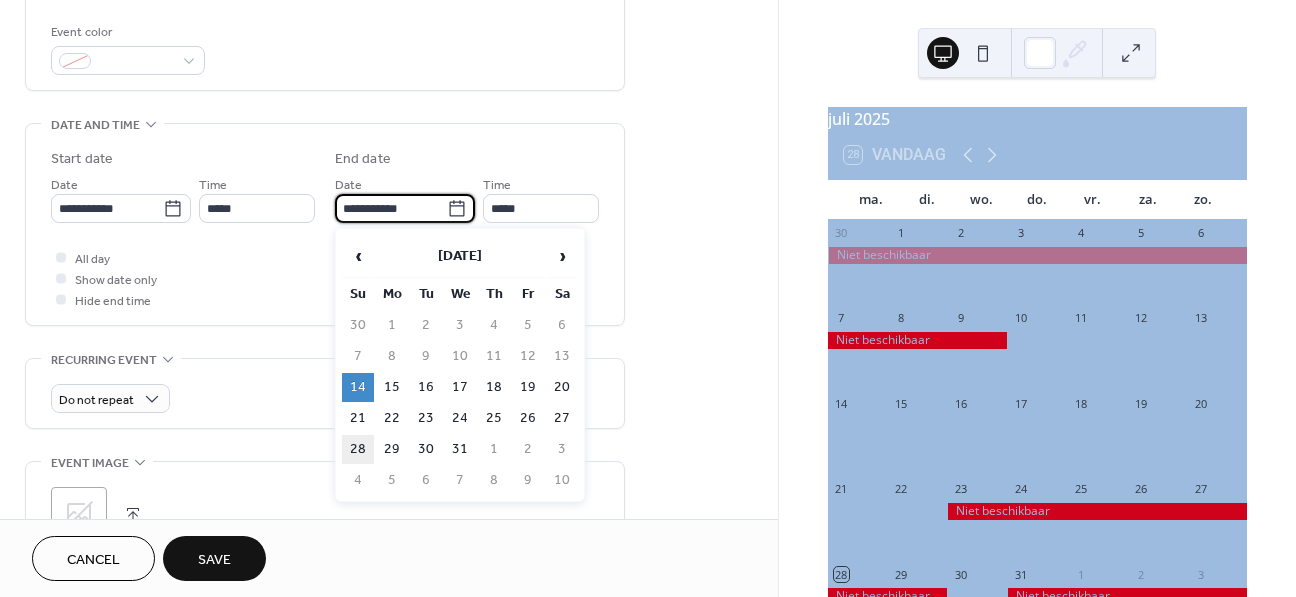 click on "28" at bounding box center (358, 449) 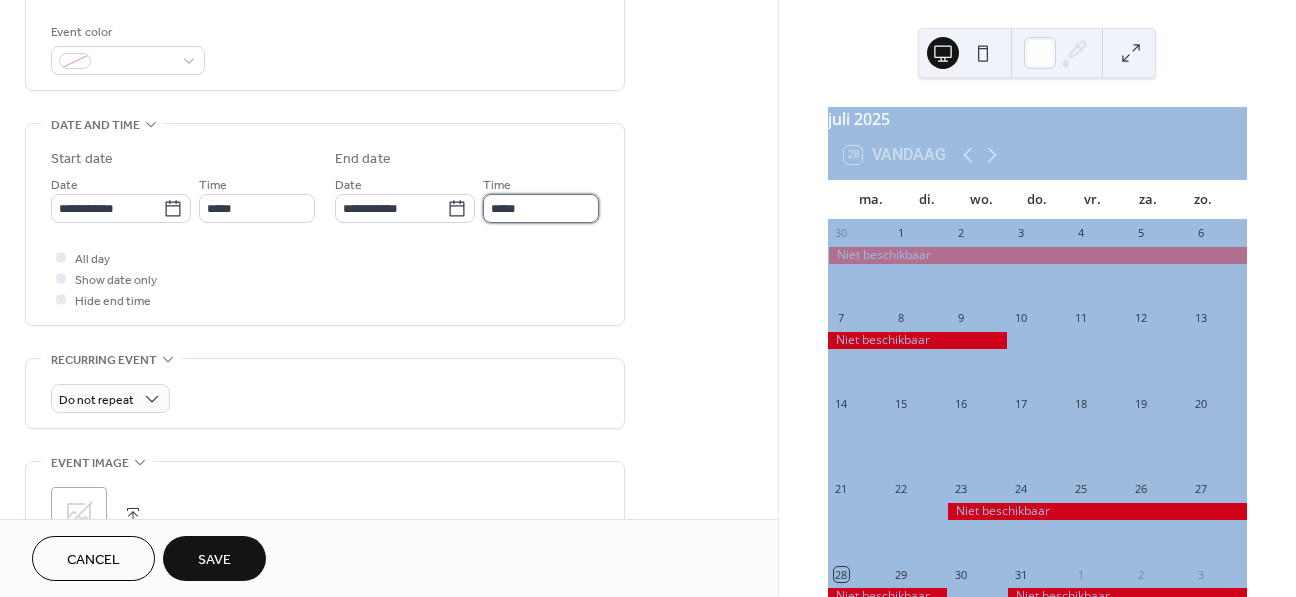 click on "*****" at bounding box center (541, 208) 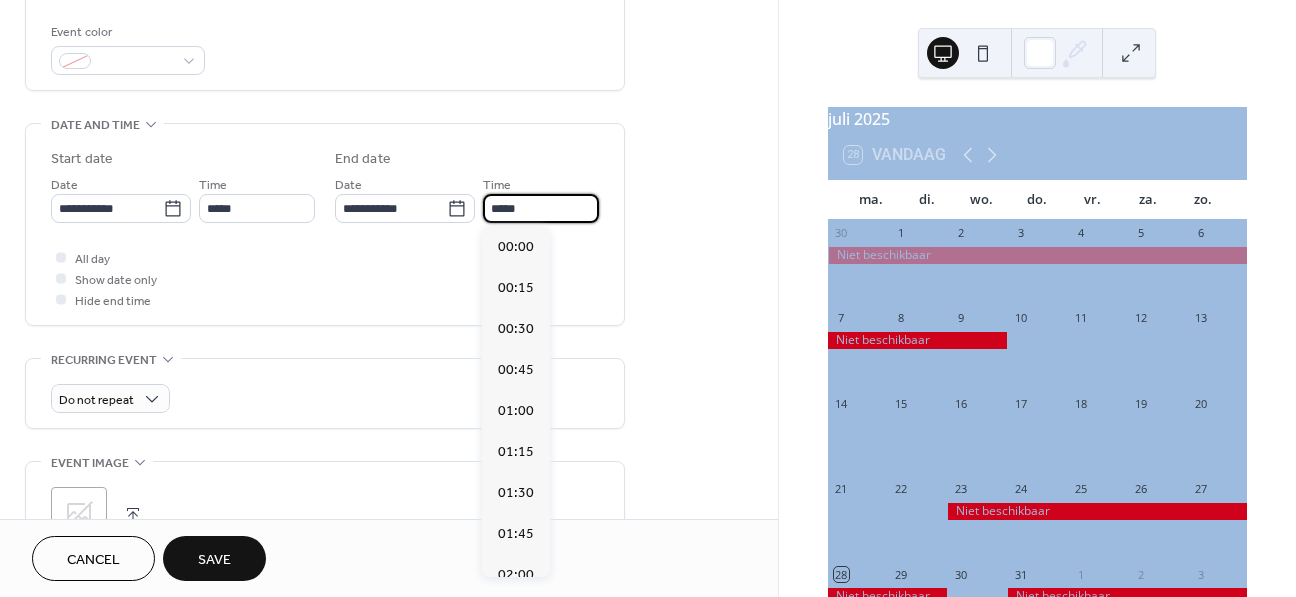 scroll, scrollTop: 2754, scrollLeft: 0, axis: vertical 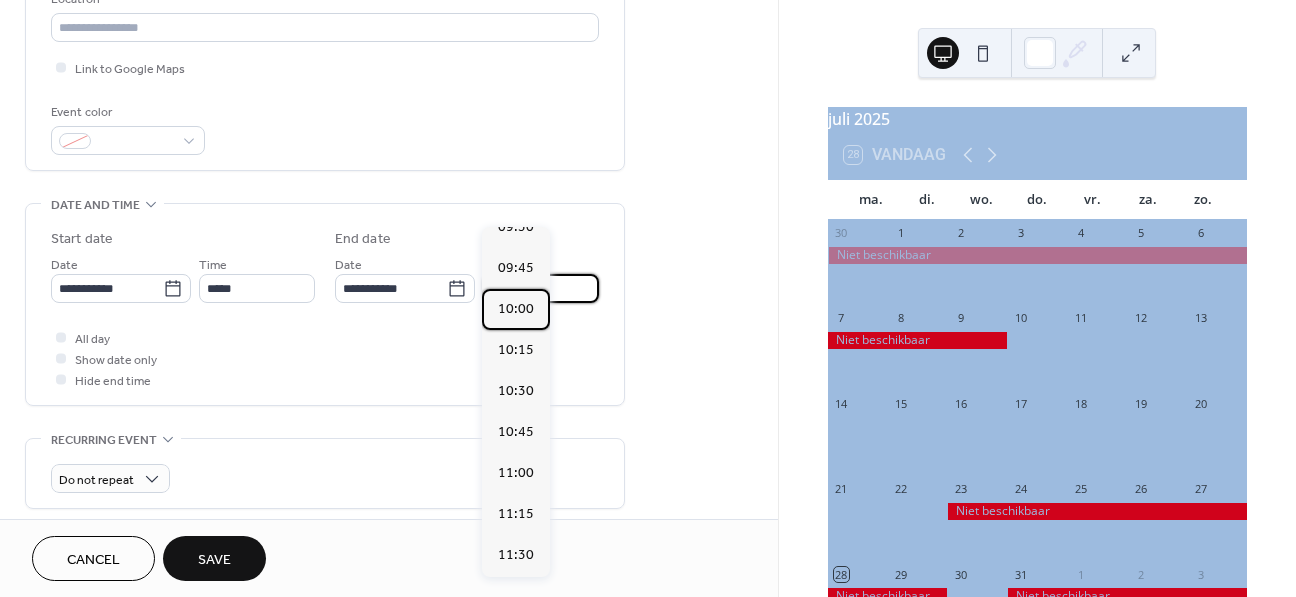 click on "10:00" at bounding box center [516, 309] 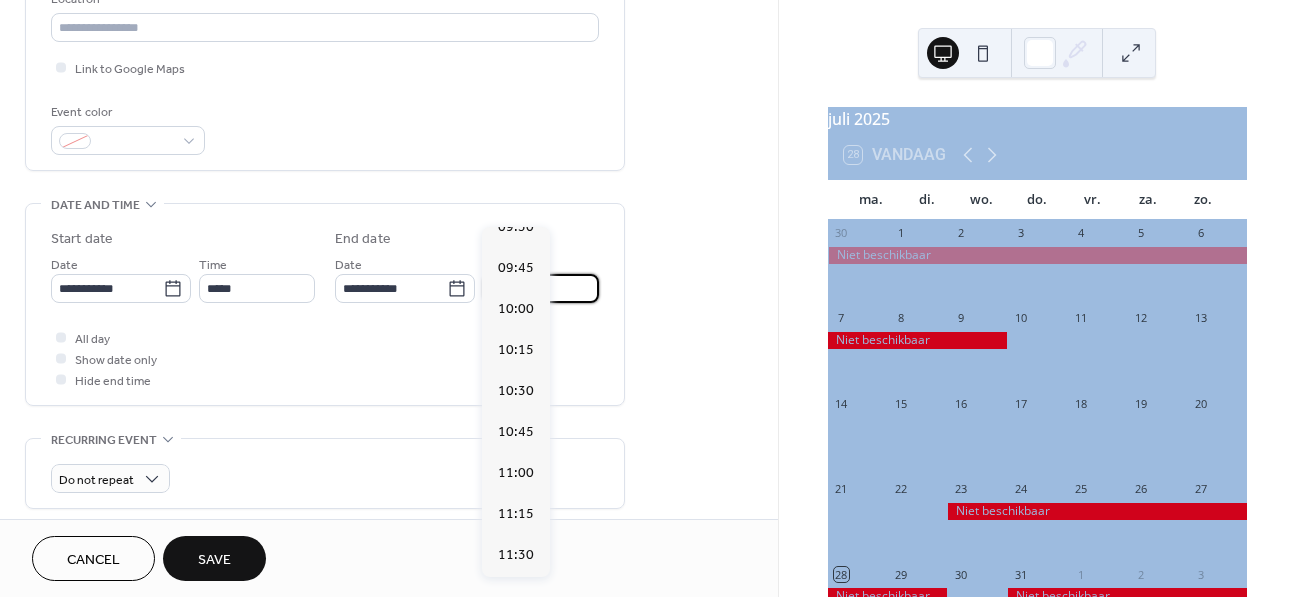 type on "*****" 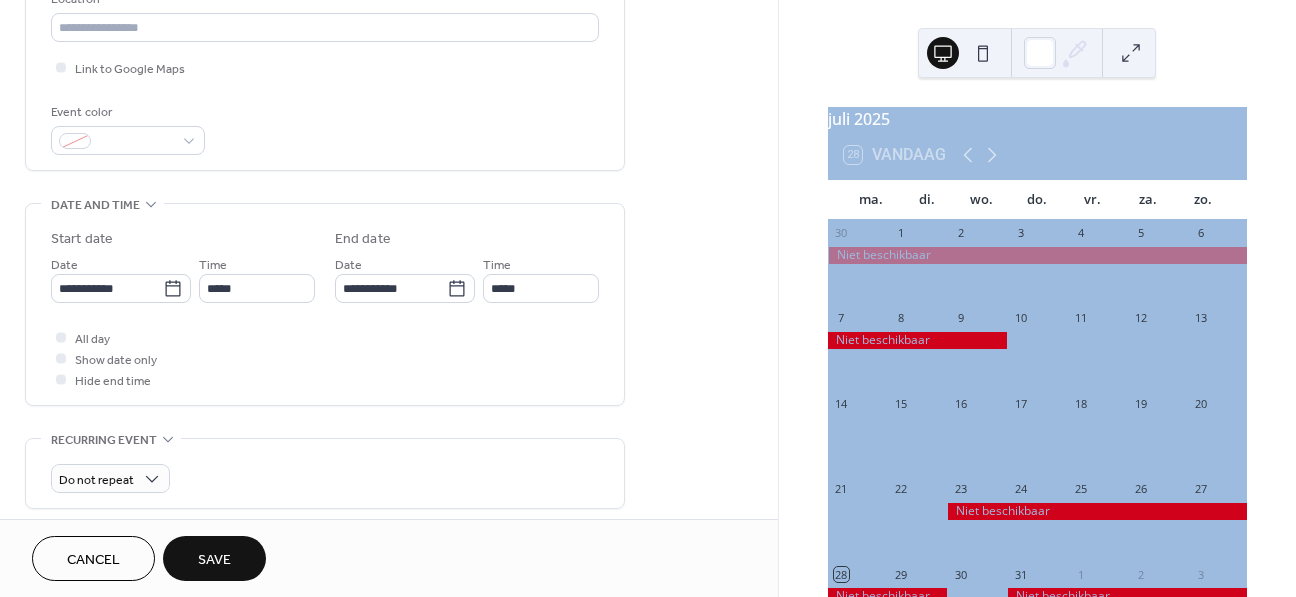 scroll, scrollTop: 451, scrollLeft: 0, axis: vertical 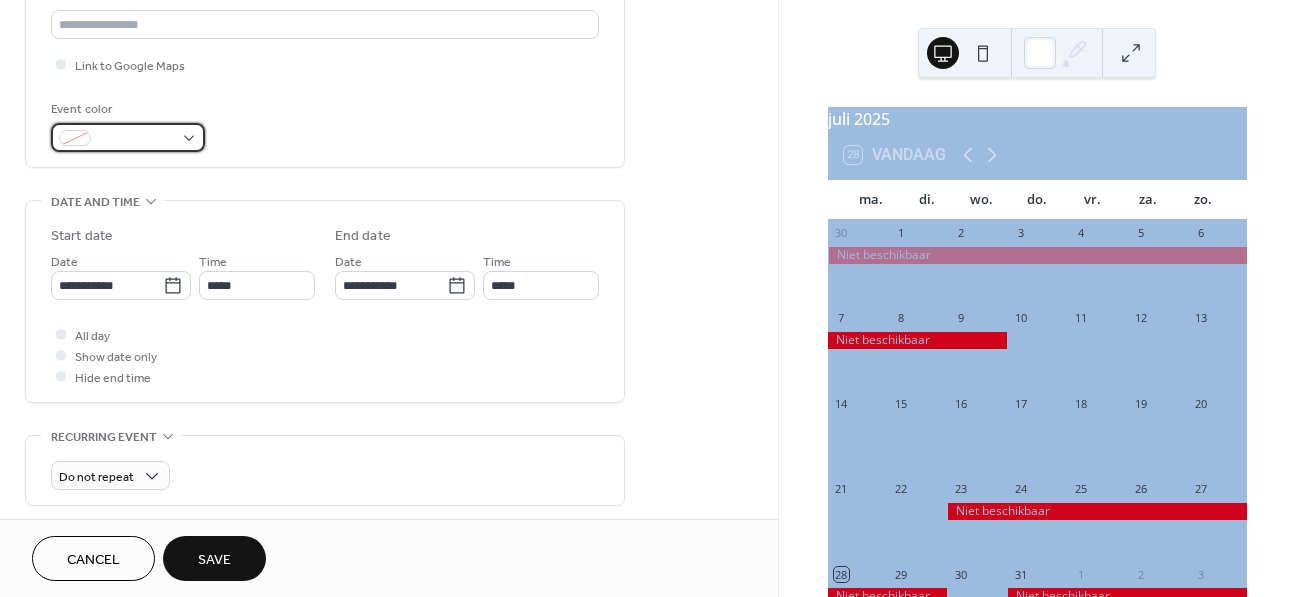 click at bounding box center [128, 137] 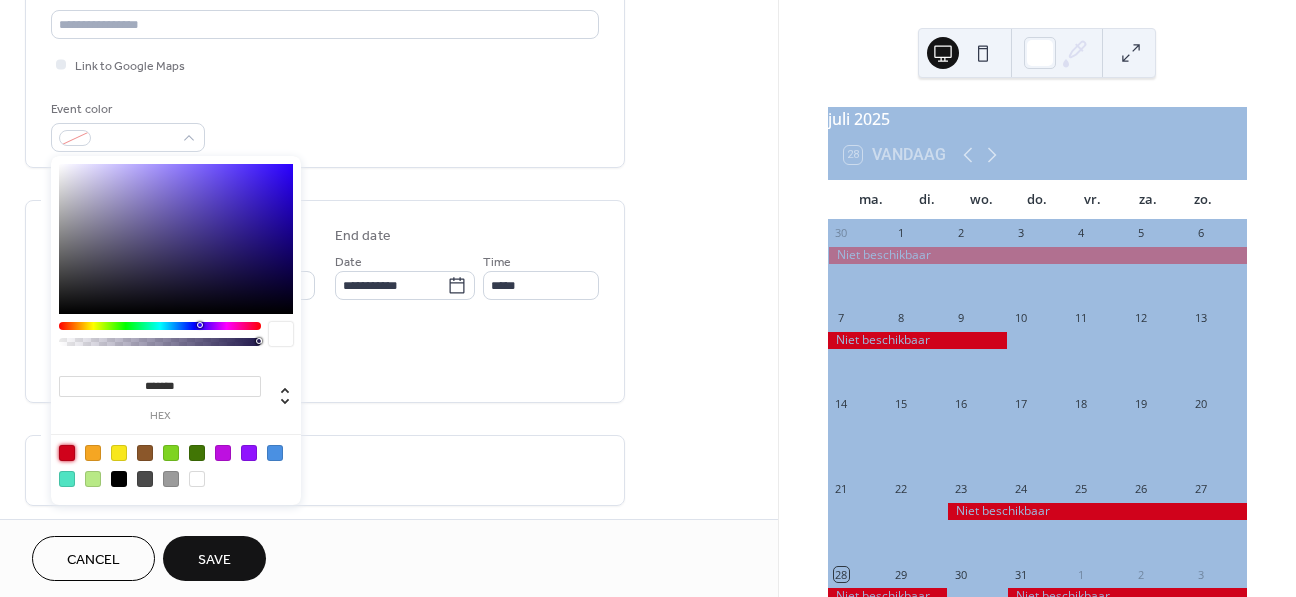 click at bounding box center (67, 453) 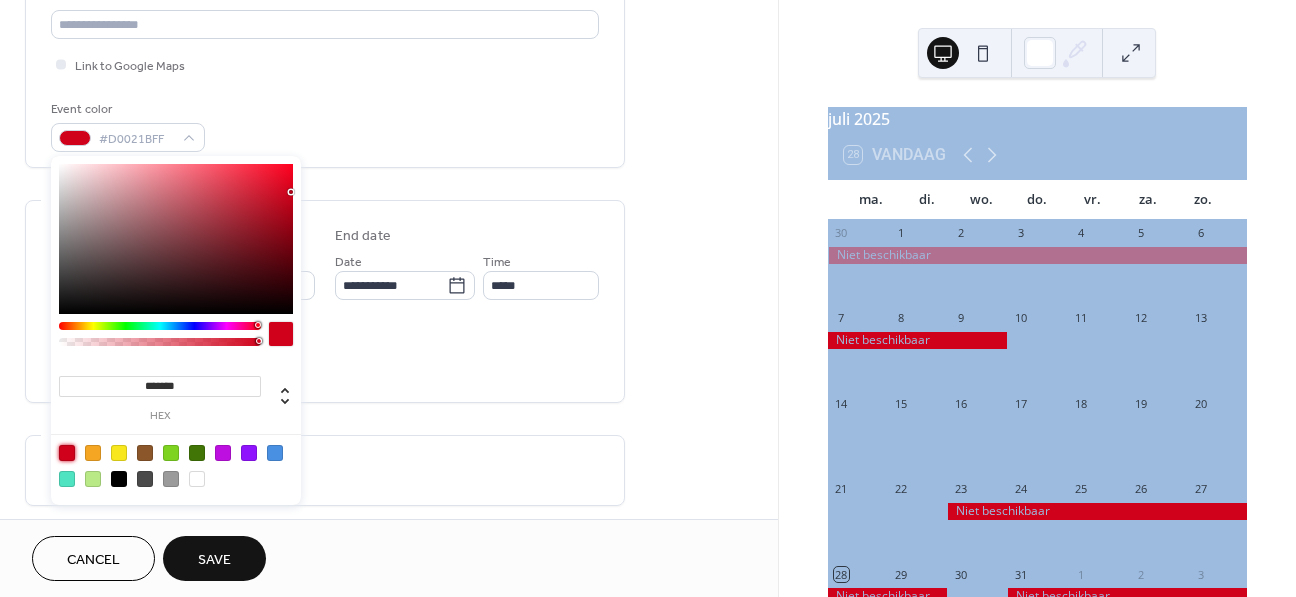 click on "Save" at bounding box center [214, 560] 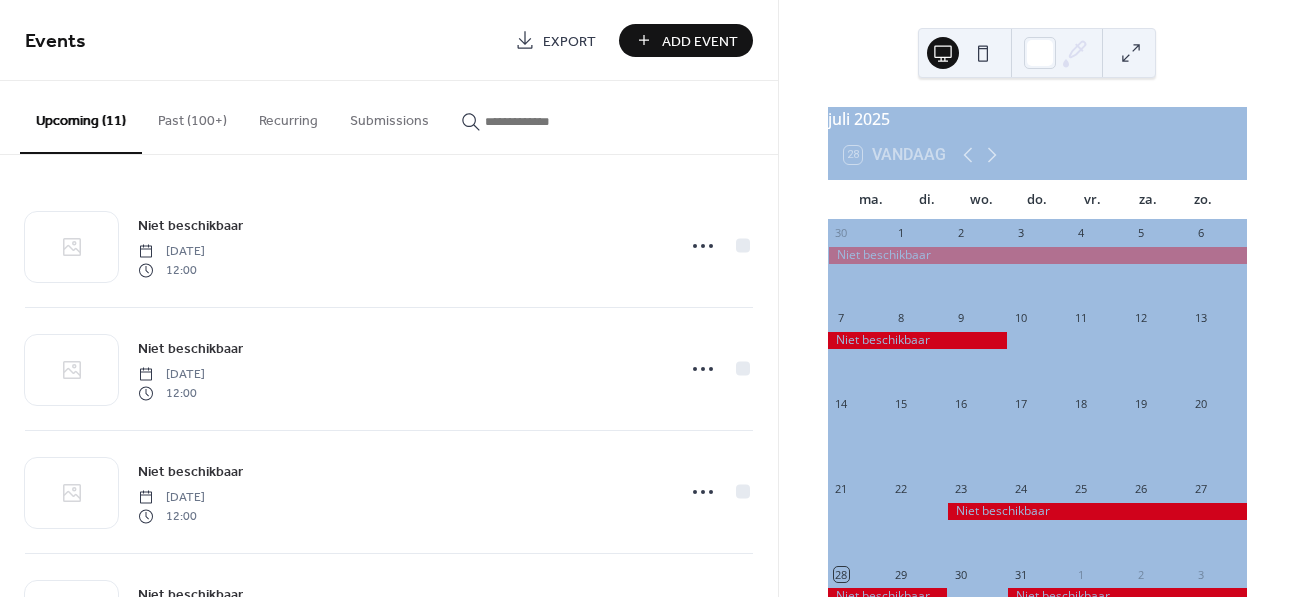 click on "Add Event" at bounding box center [700, 41] 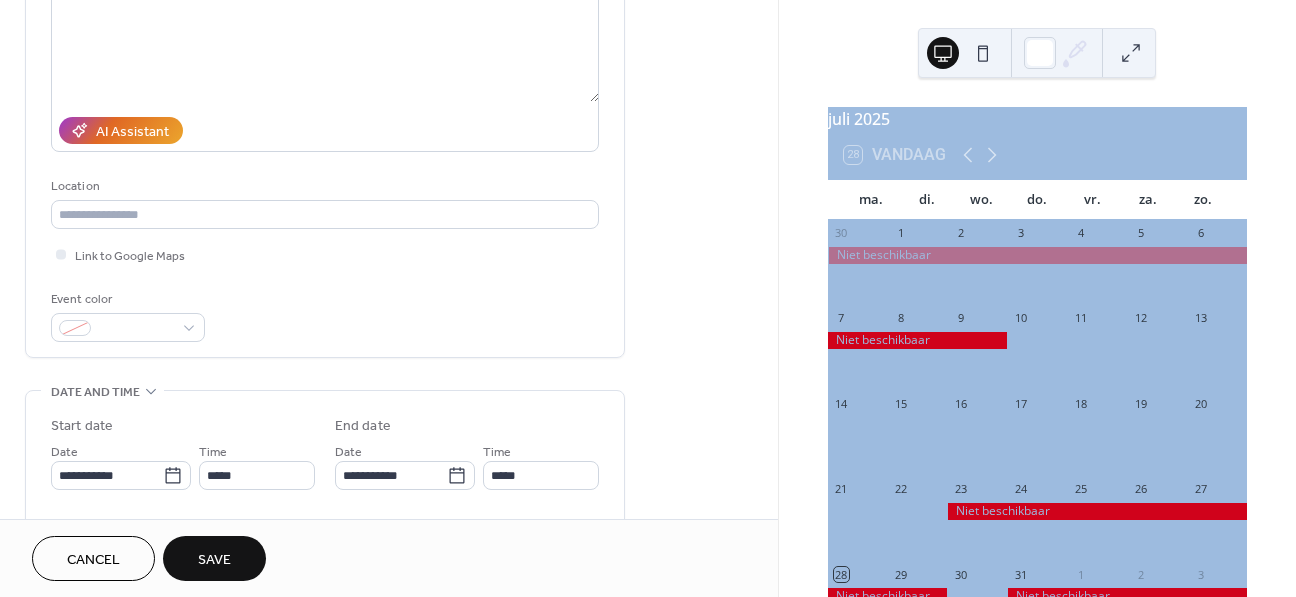 scroll, scrollTop: 265, scrollLeft: 0, axis: vertical 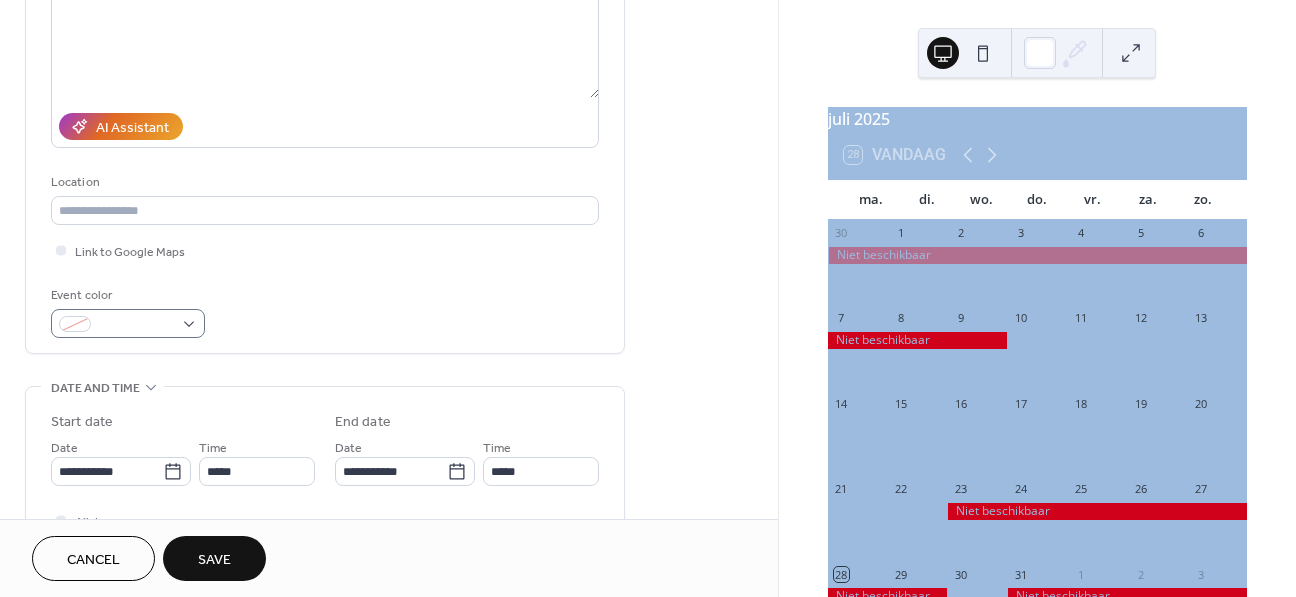 type on "**********" 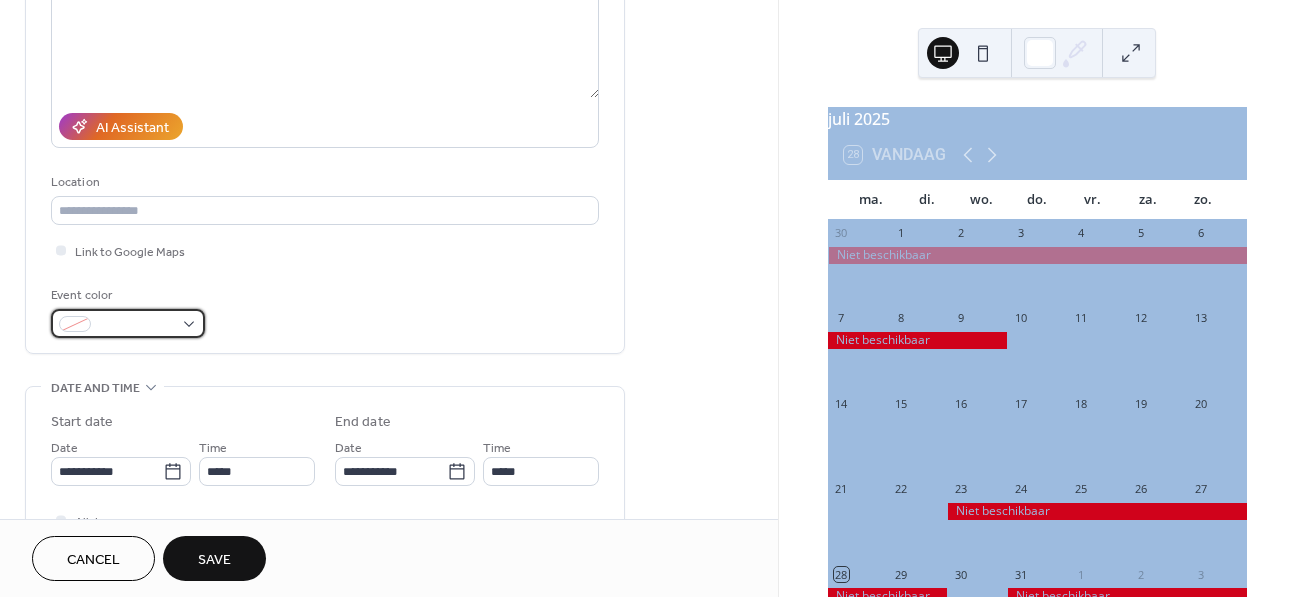 click at bounding box center (128, 323) 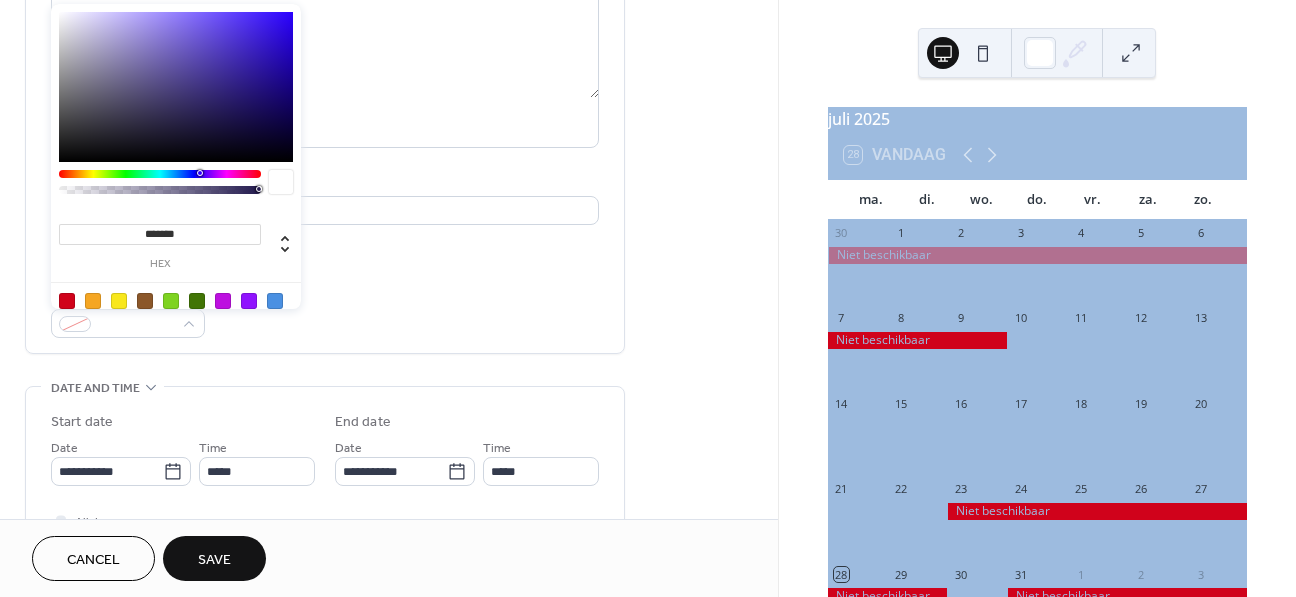 click at bounding box center [67, 301] 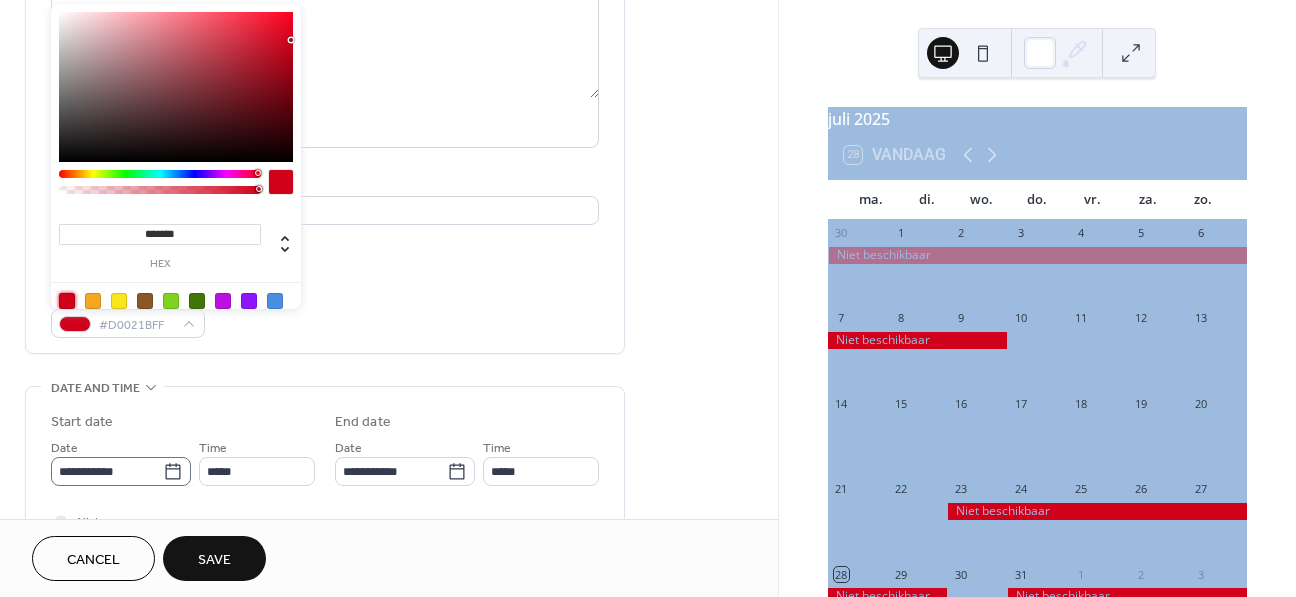 click 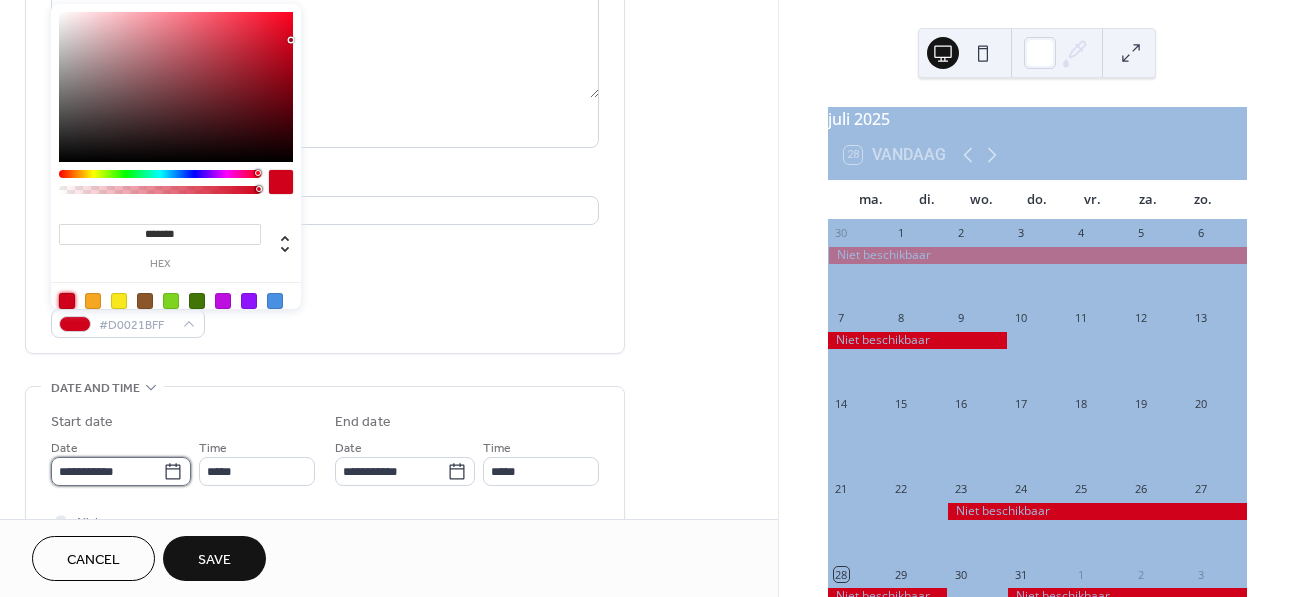 click on "**********" at bounding box center (107, 471) 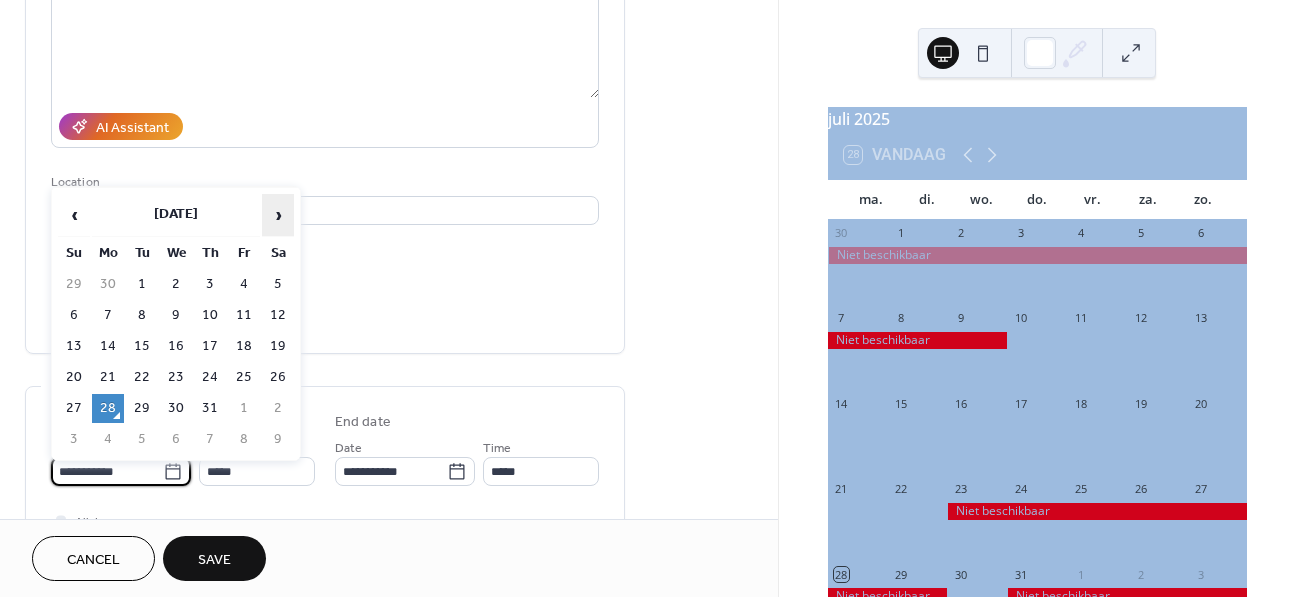 click on "›" at bounding box center (278, 215) 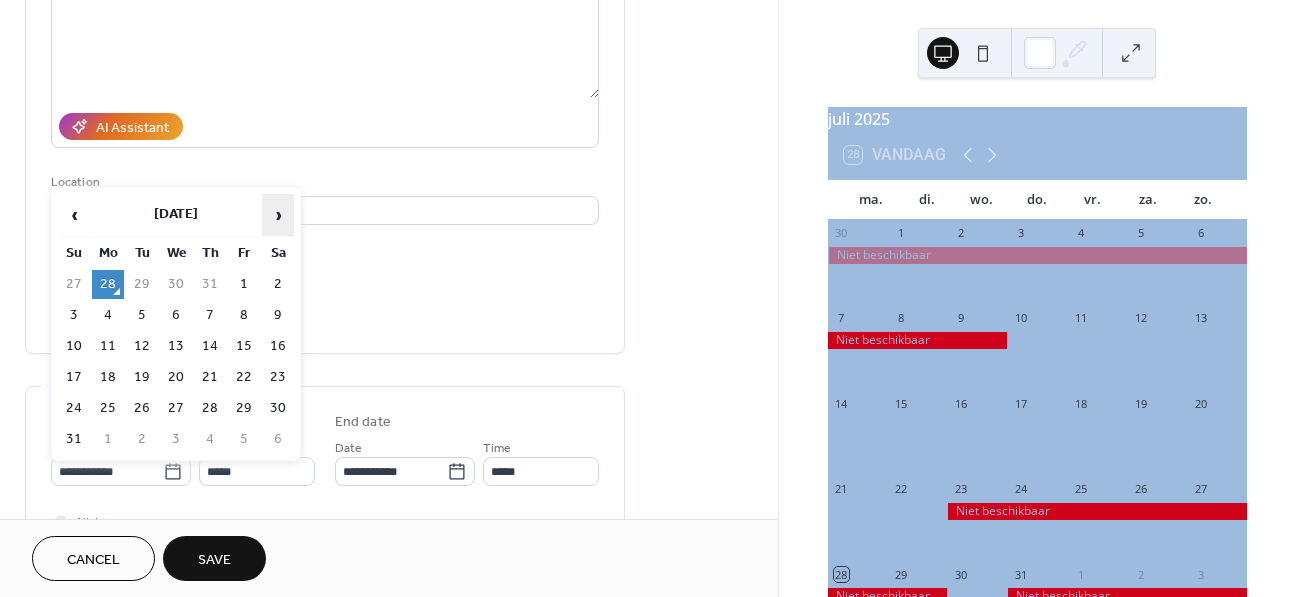 click on "›" at bounding box center (278, 215) 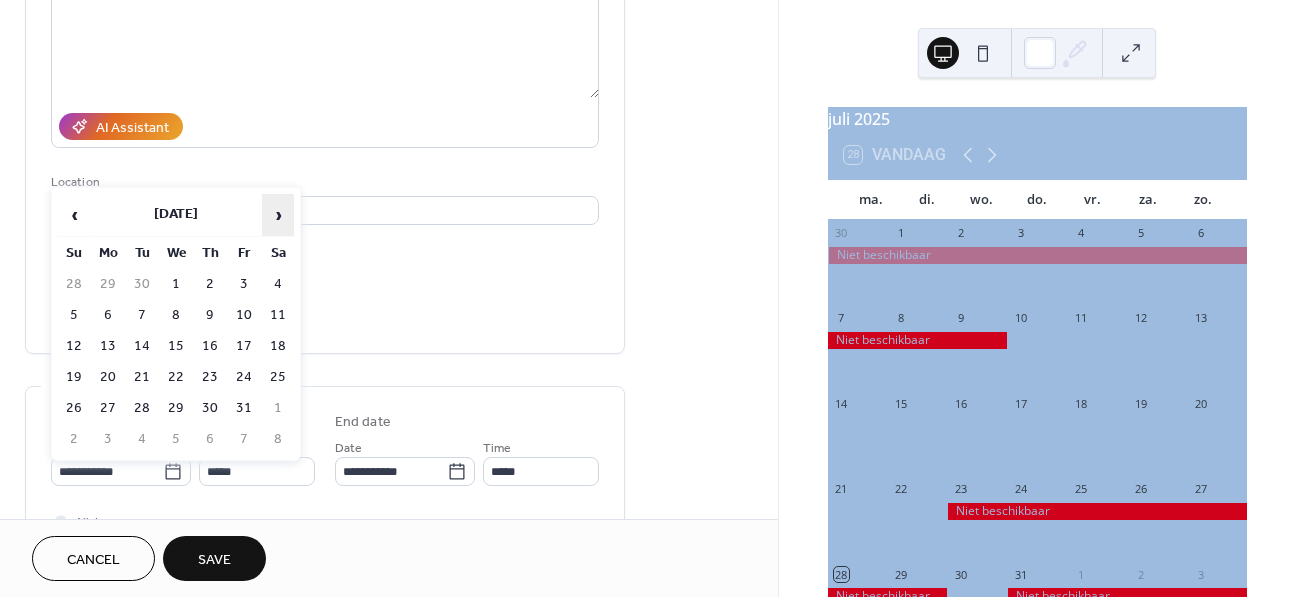 click on "›" at bounding box center (278, 215) 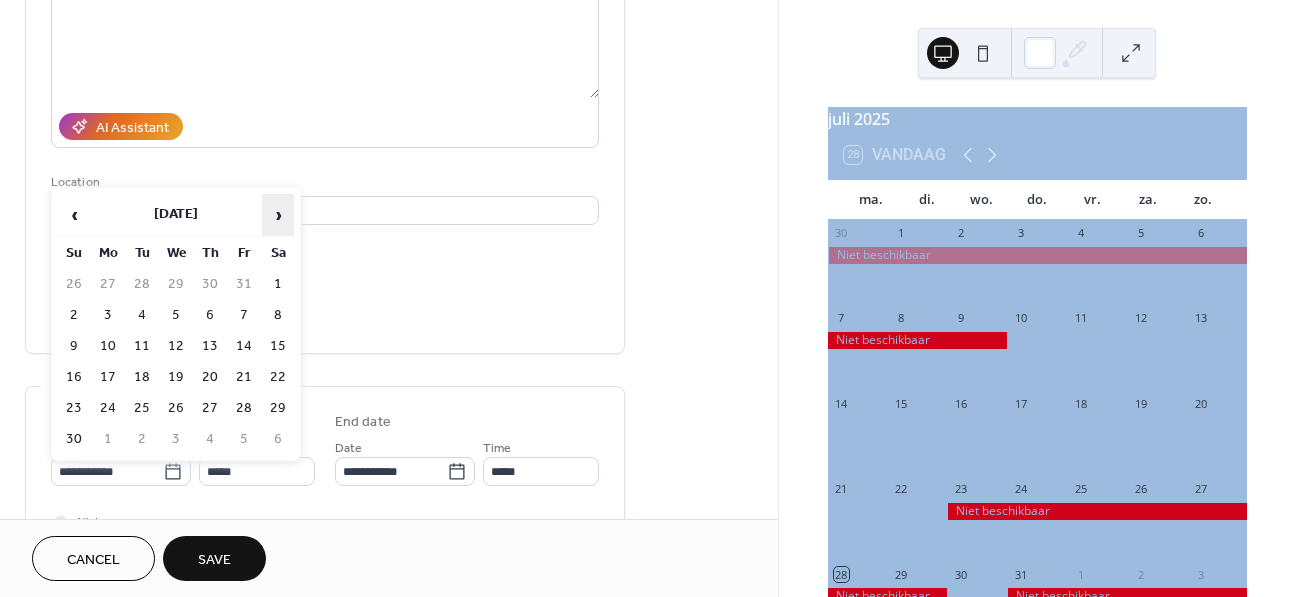 click on "›" at bounding box center (278, 215) 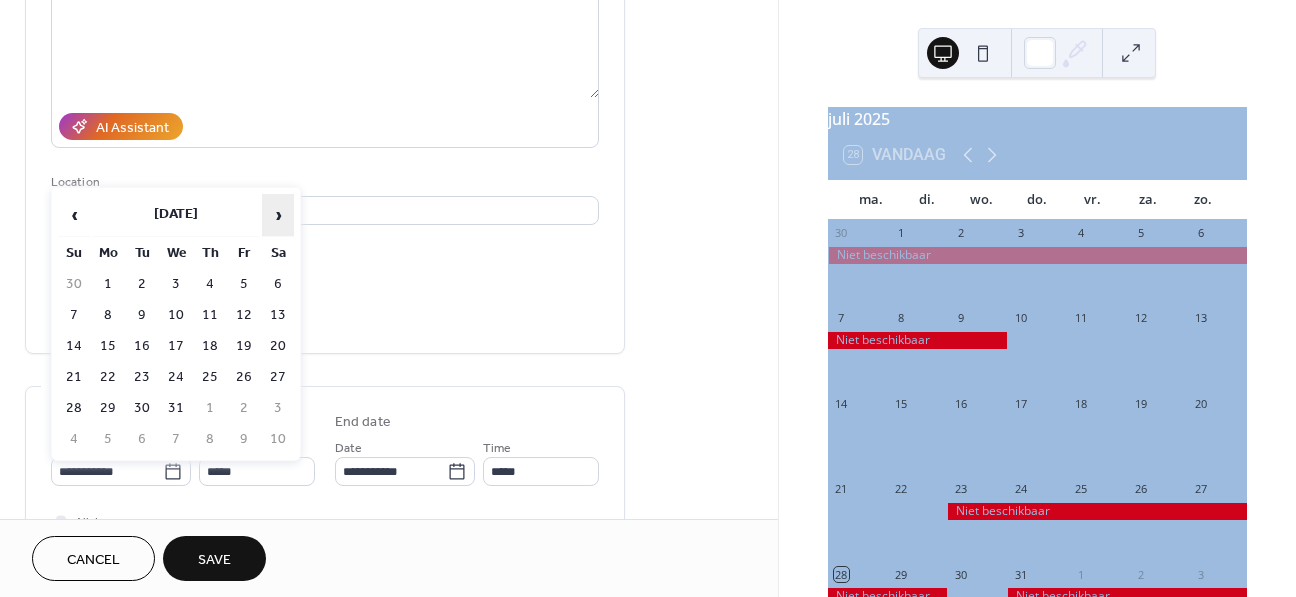 click on "›" at bounding box center [278, 215] 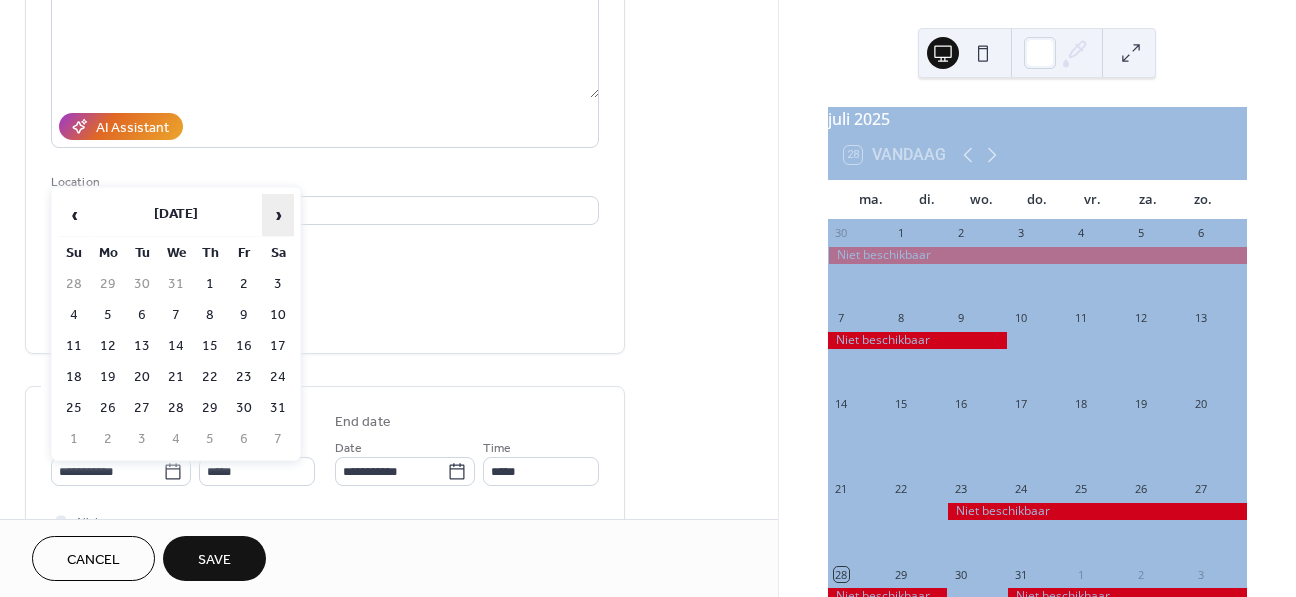 click on "›" at bounding box center (278, 215) 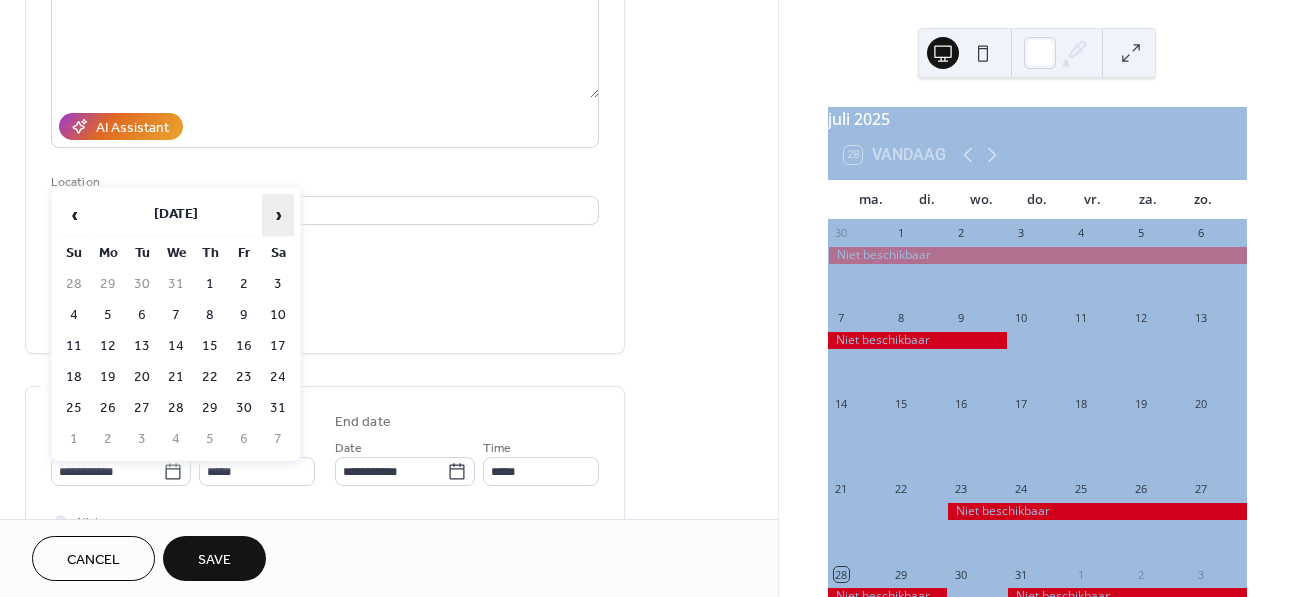 click on "›" at bounding box center [278, 215] 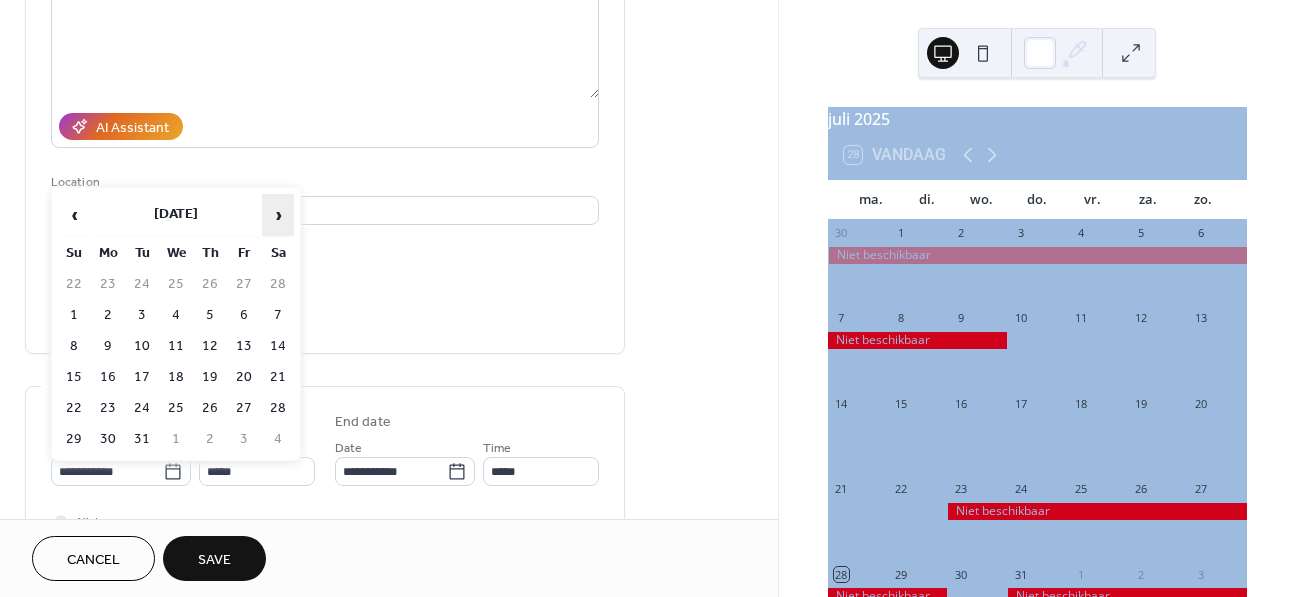 click on "›" at bounding box center [278, 215] 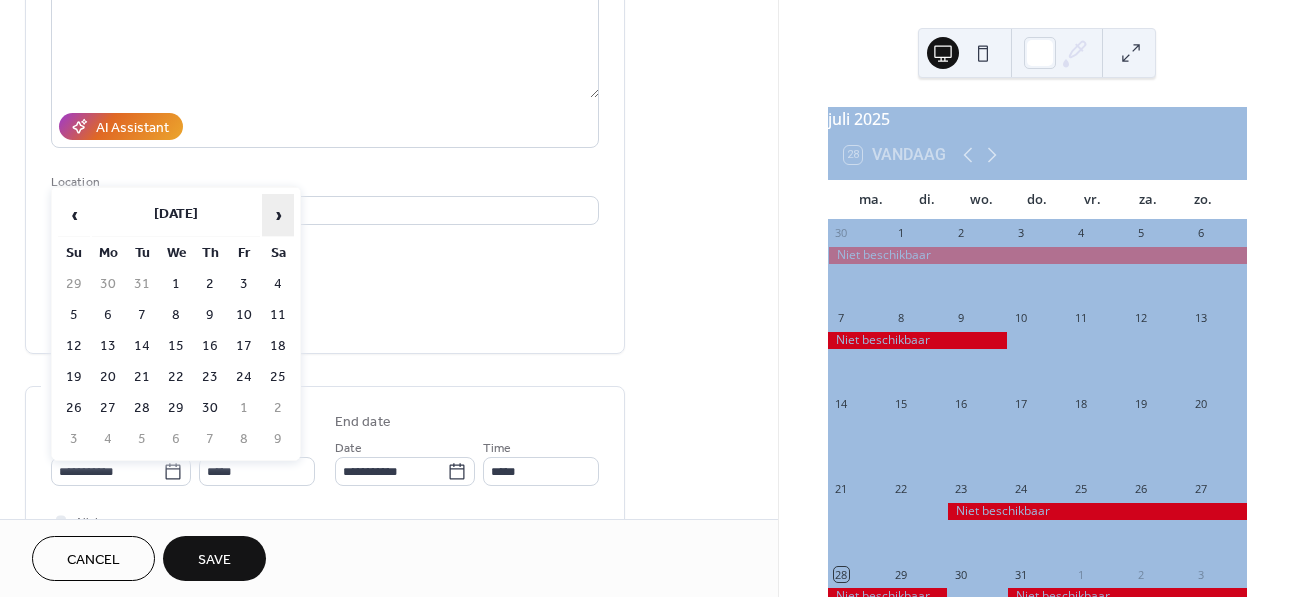 click on "›" at bounding box center (278, 215) 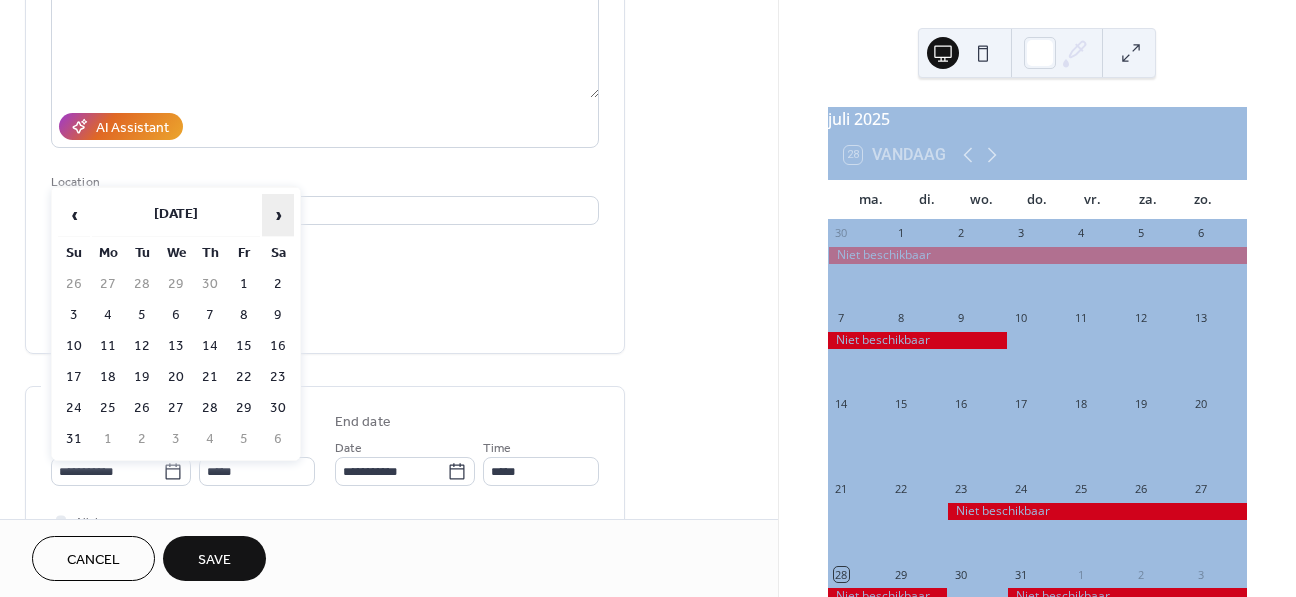click on "›" at bounding box center [278, 215] 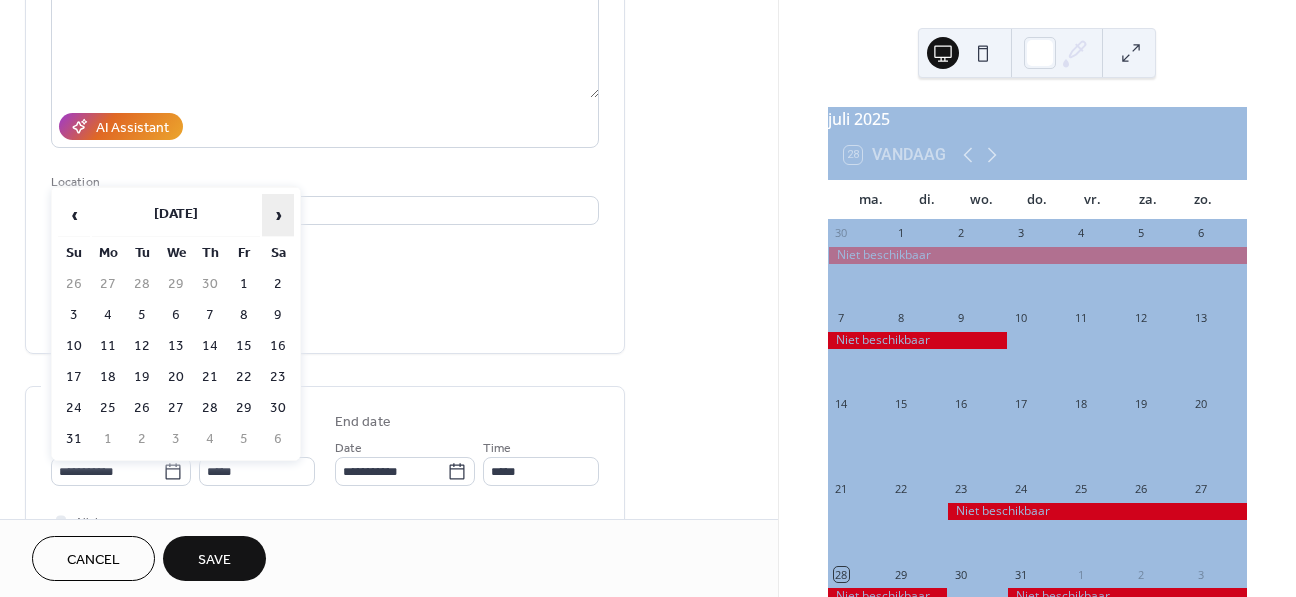 click on "›" at bounding box center [278, 215] 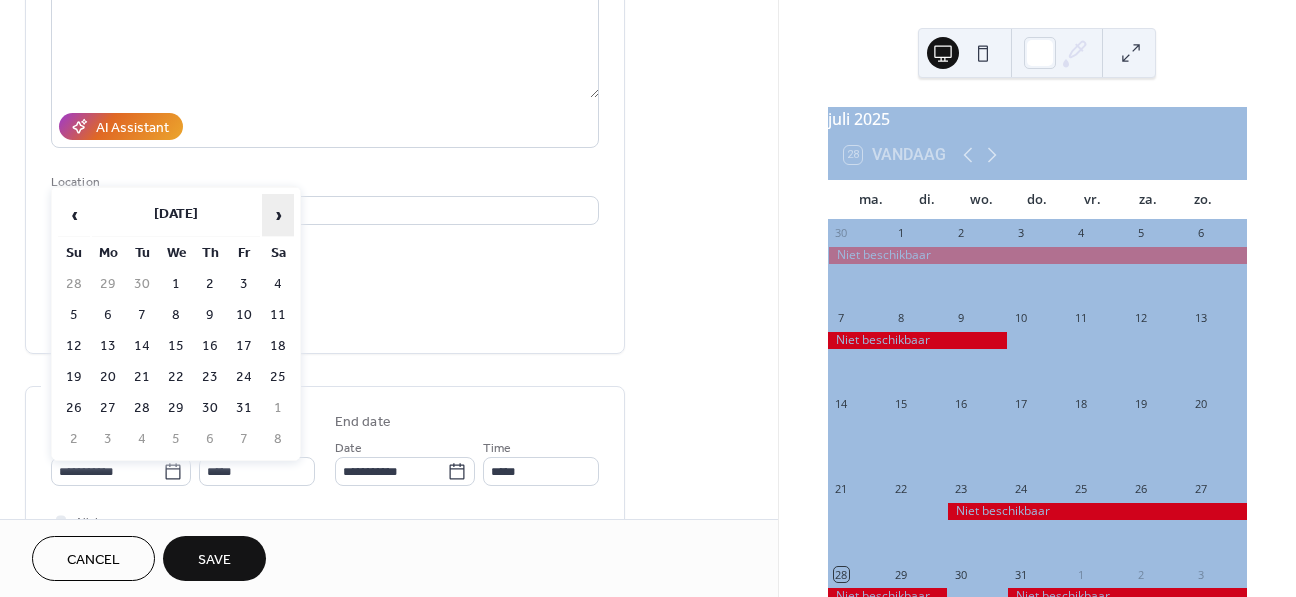 click on "›" at bounding box center (278, 215) 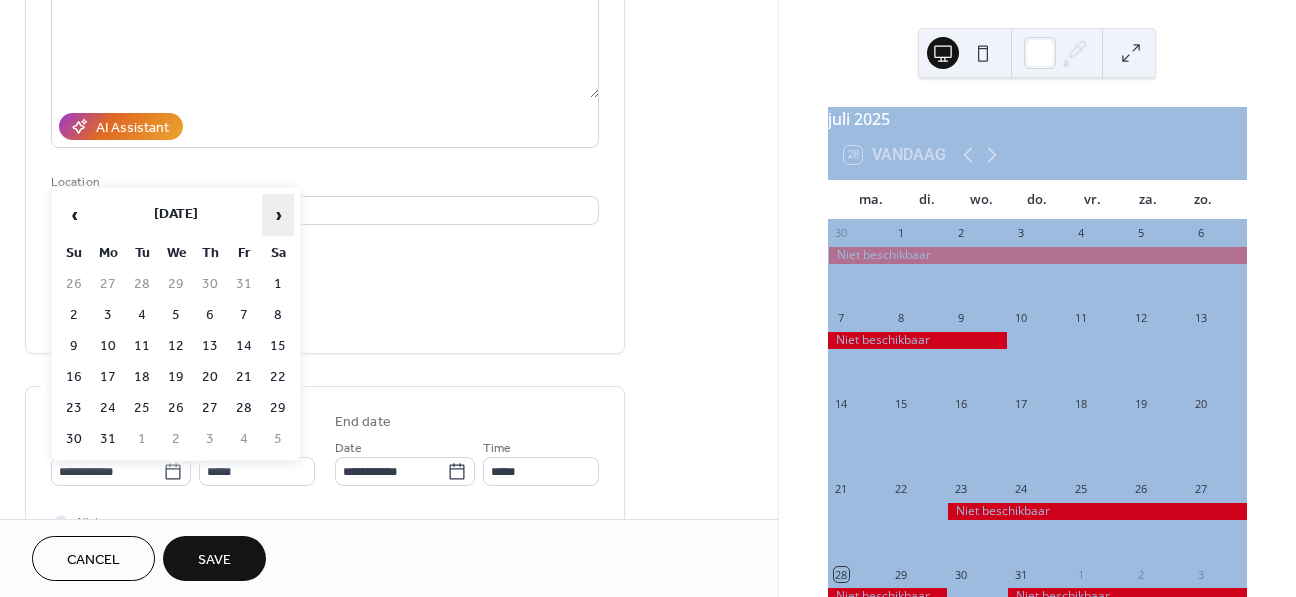 click on "›" at bounding box center [278, 215] 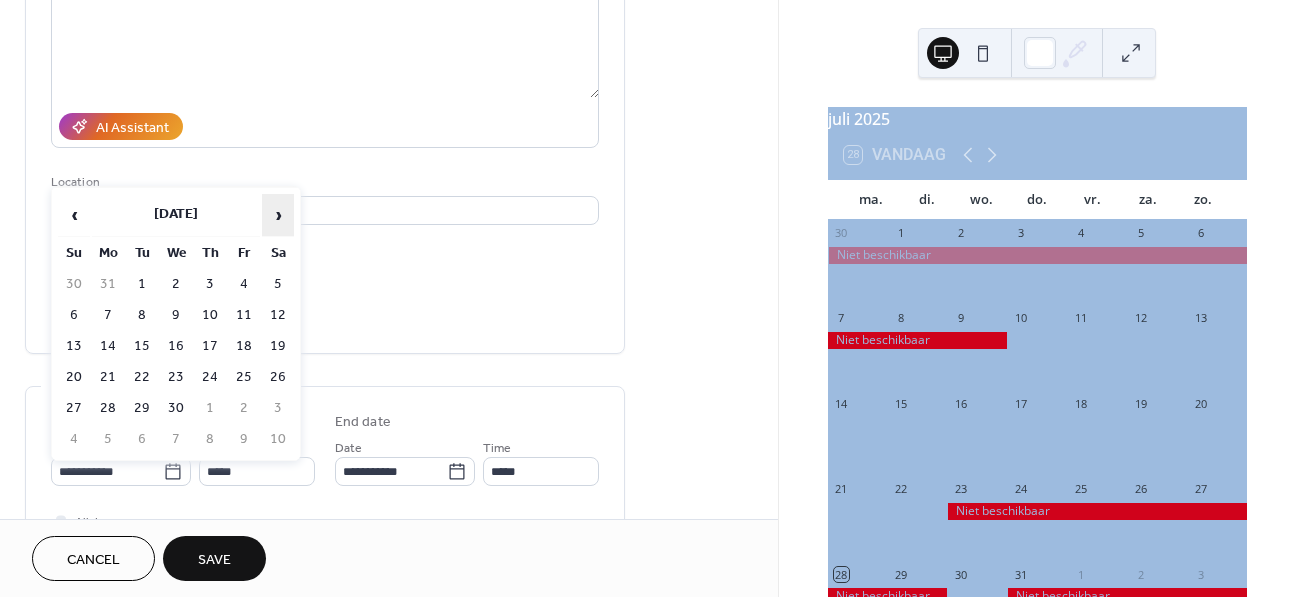 click on "›" at bounding box center [278, 215] 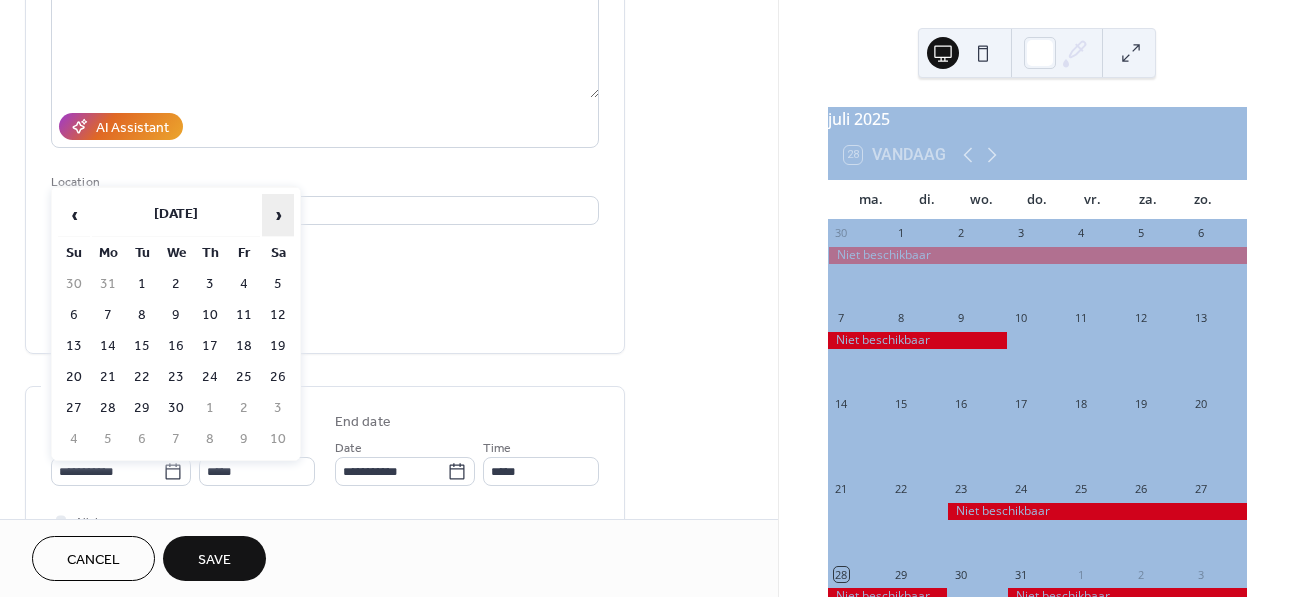 click on "›" at bounding box center (278, 215) 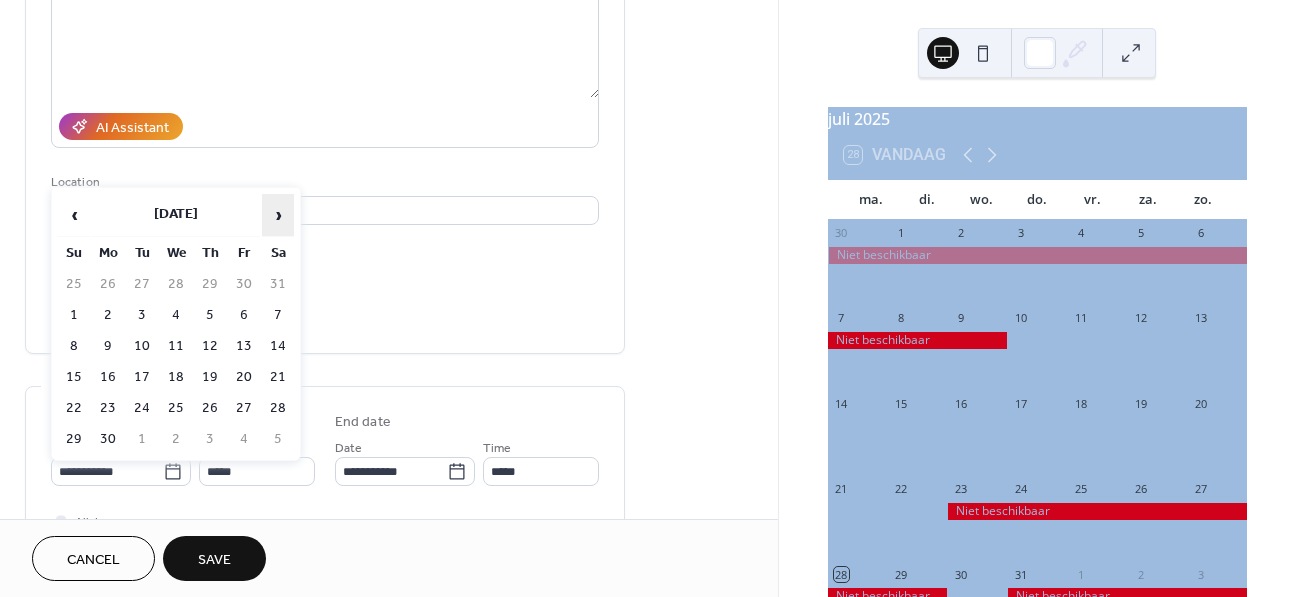 click on "›" at bounding box center [278, 215] 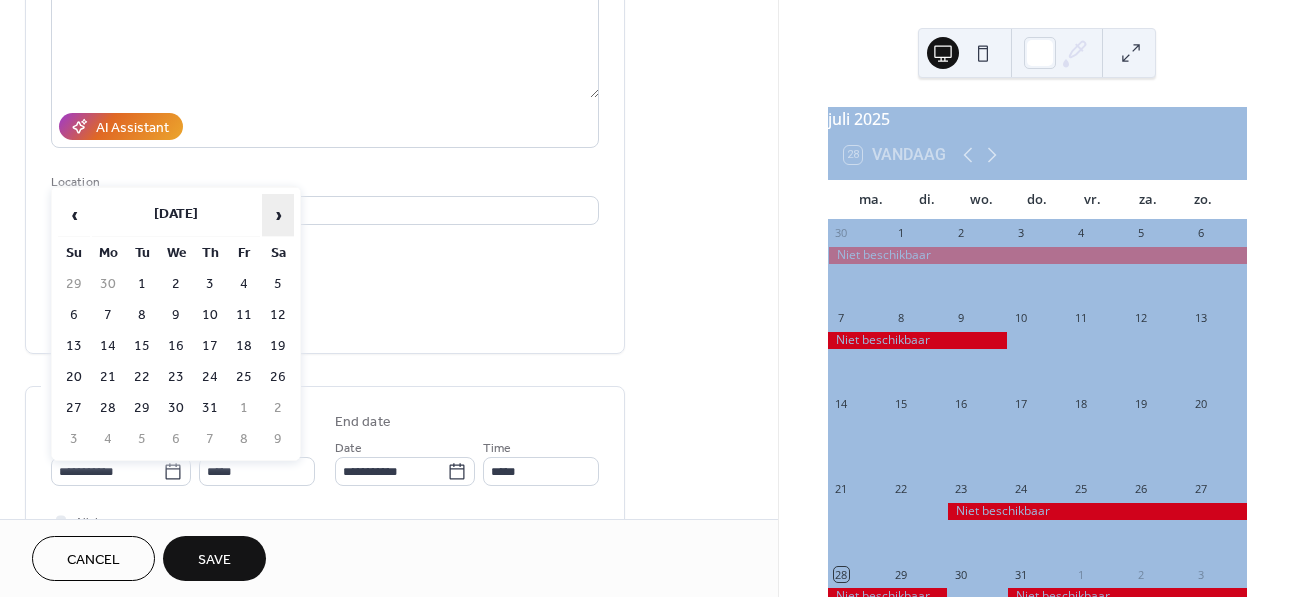 click on "›" at bounding box center (278, 215) 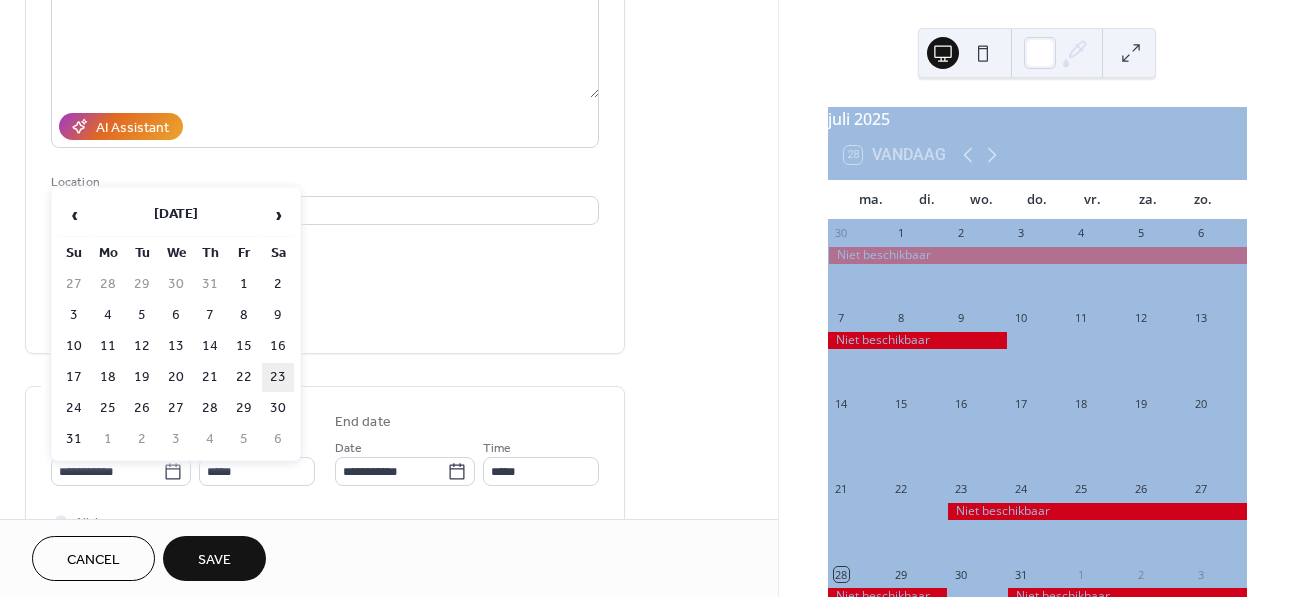 click on "23" at bounding box center (278, 377) 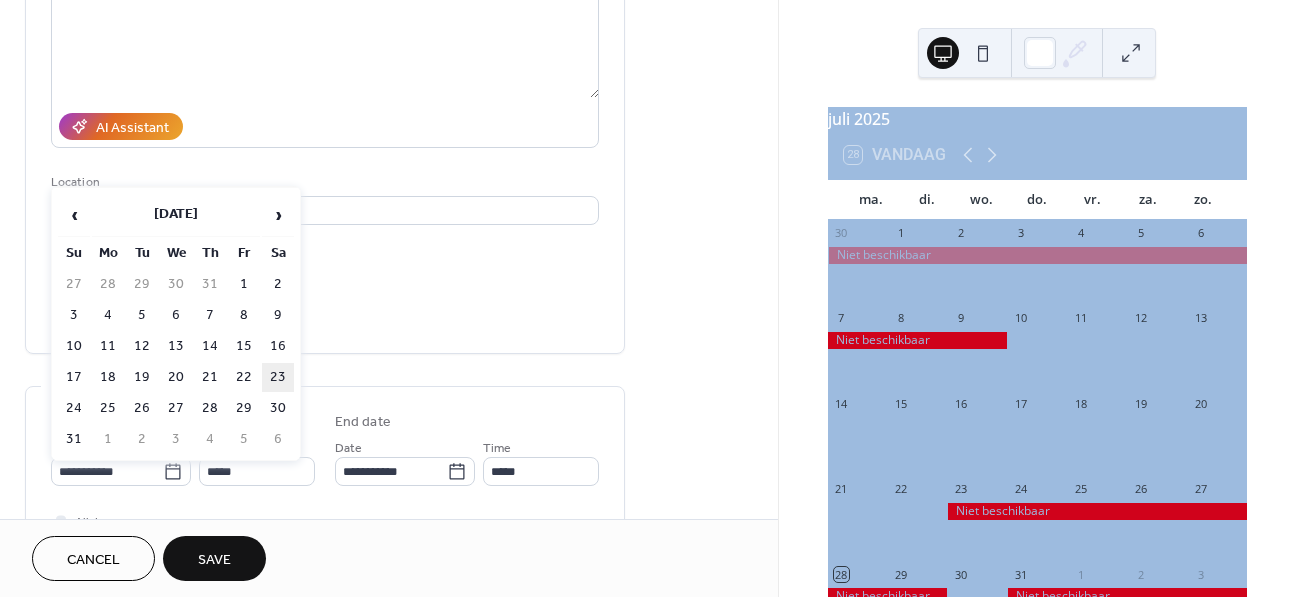 type on "**********" 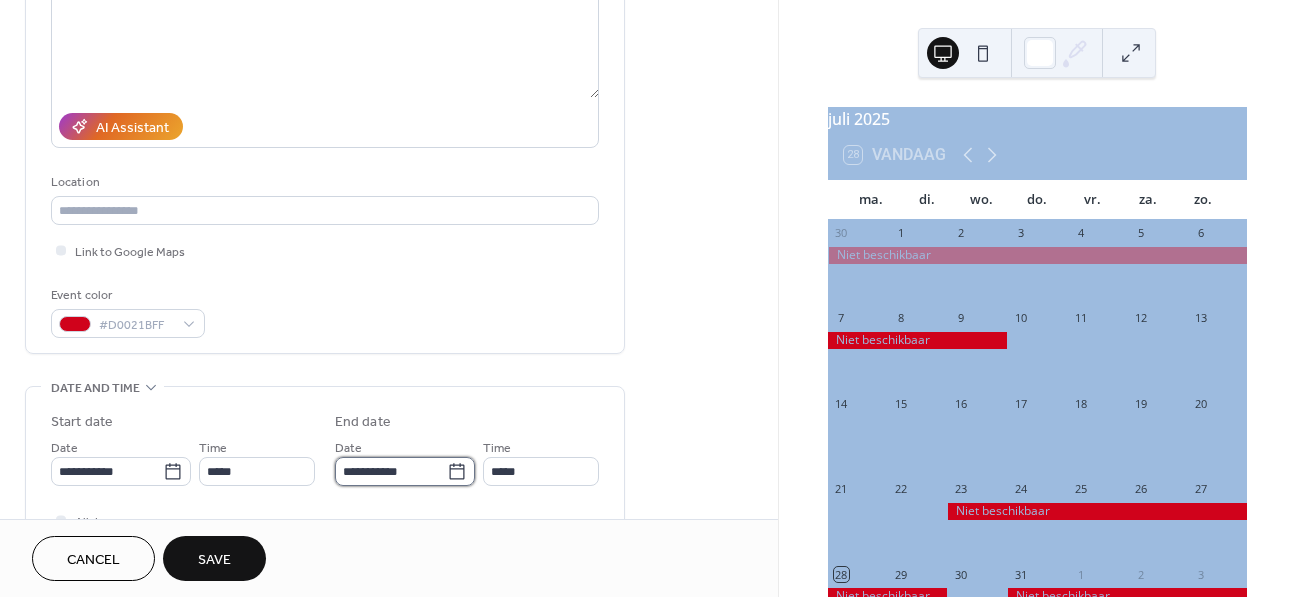 click on "**********" at bounding box center (391, 471) 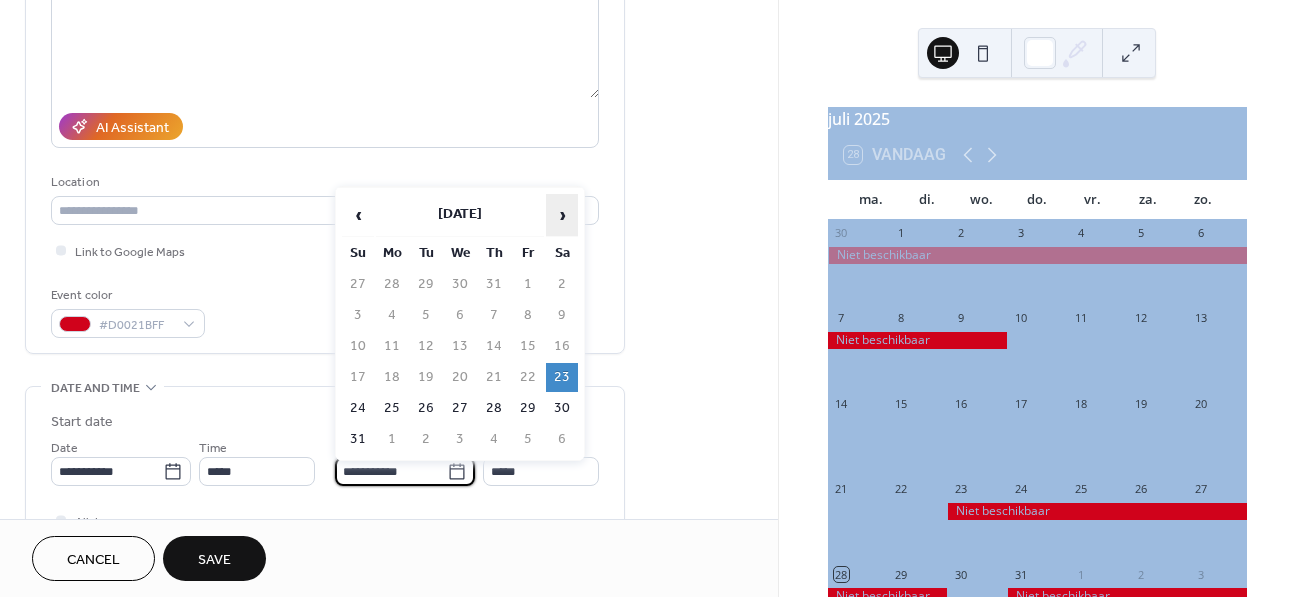 click on "›" at bounding box center (562, 215) 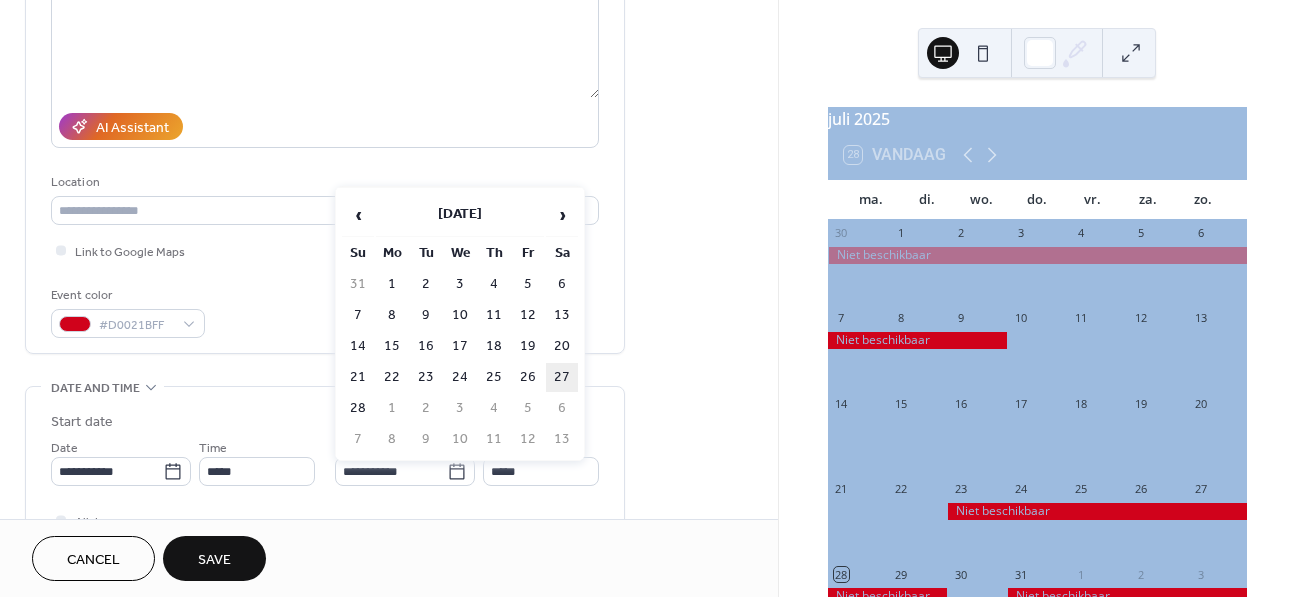 click on "27" at bounding box center [562, 377] 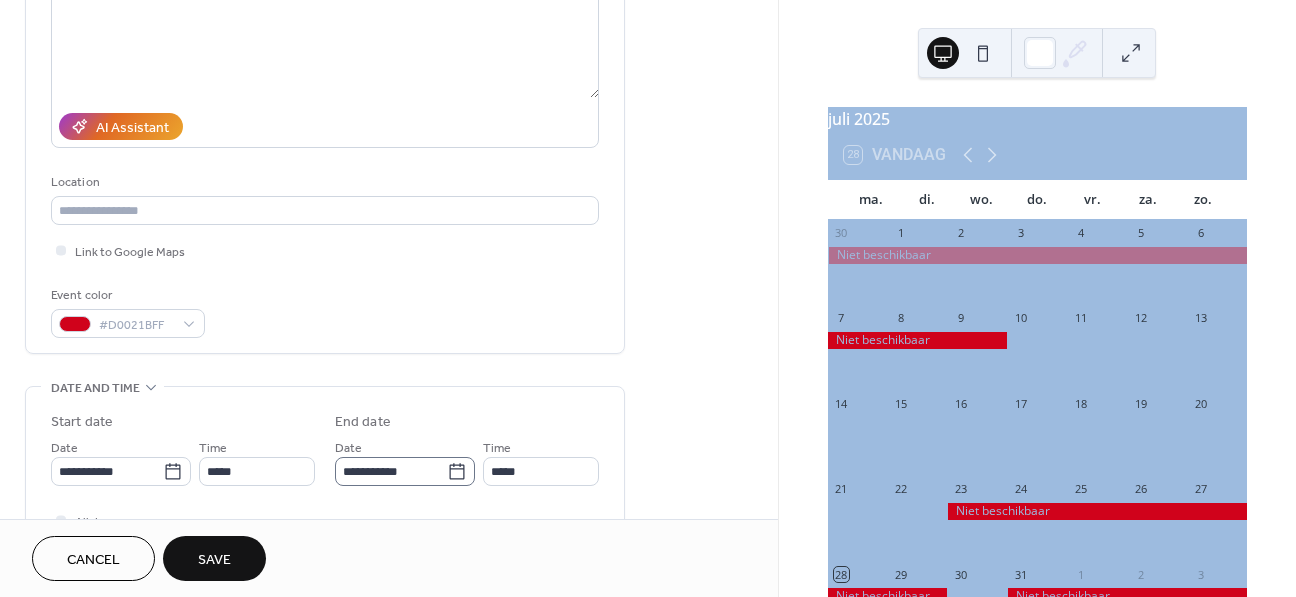 click 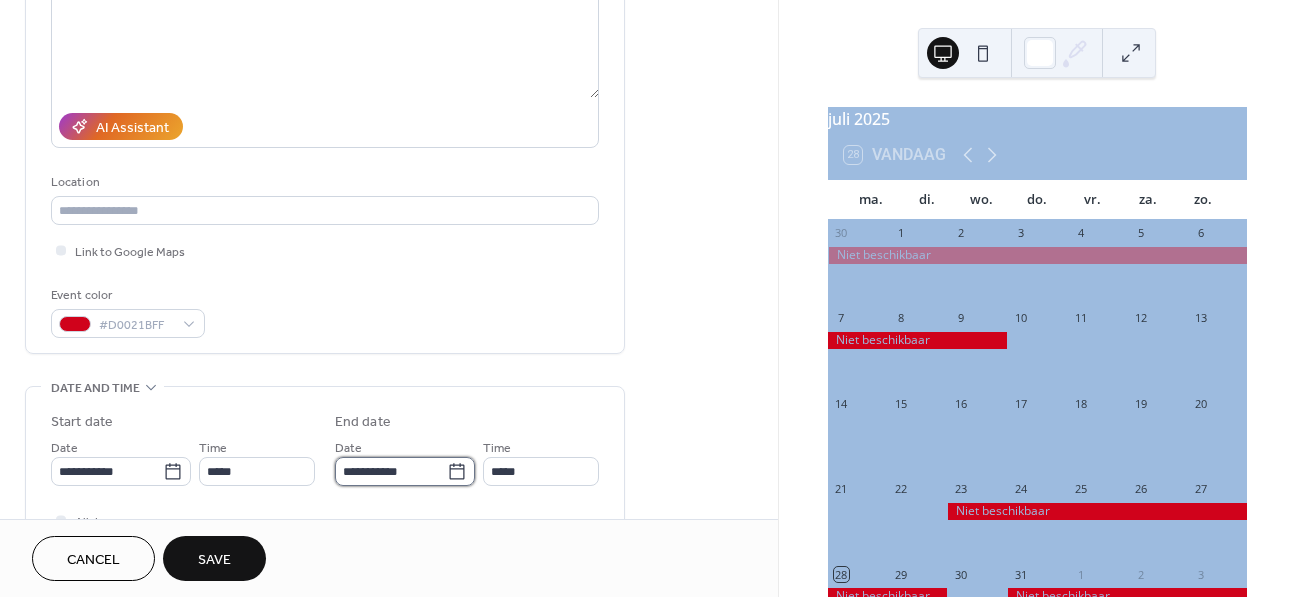 click on "**********" at bounding box center (391, 471) 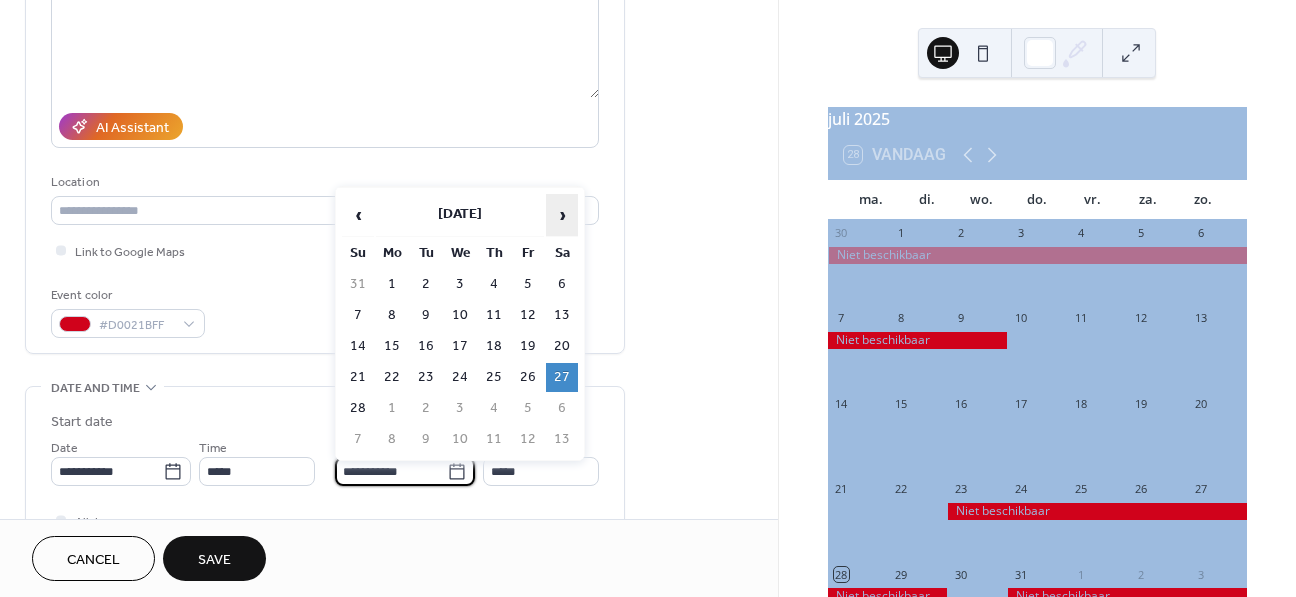 click on "›" at bounding box center (562, 215) 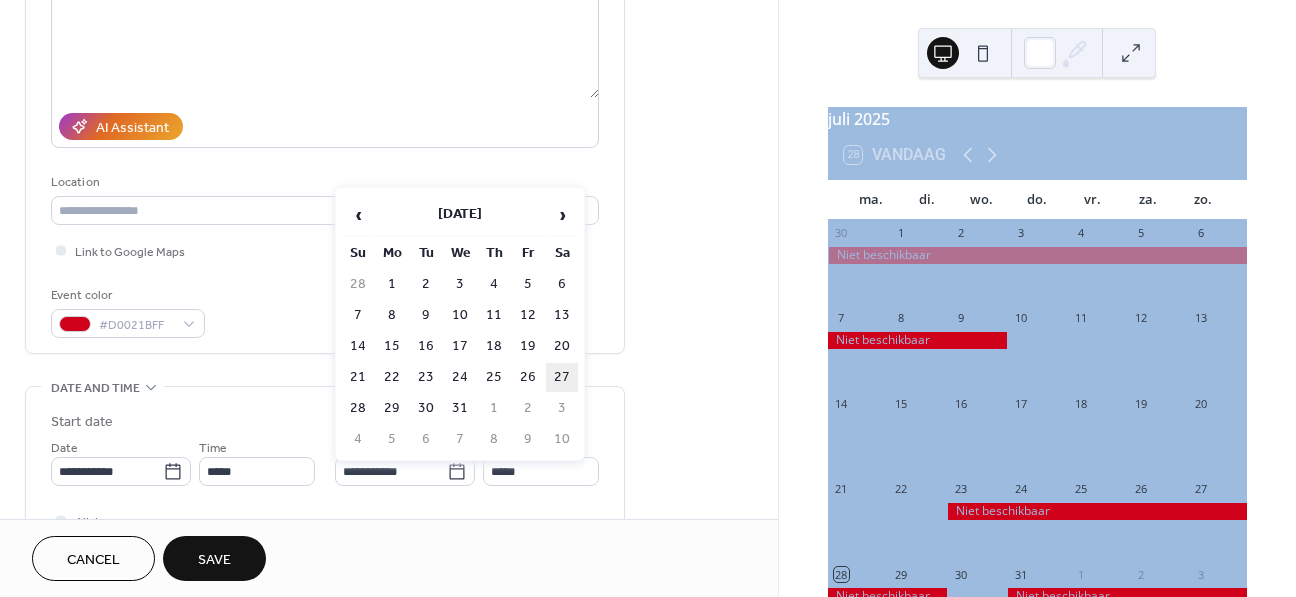 click on "27" at bounding box center (562, 377) 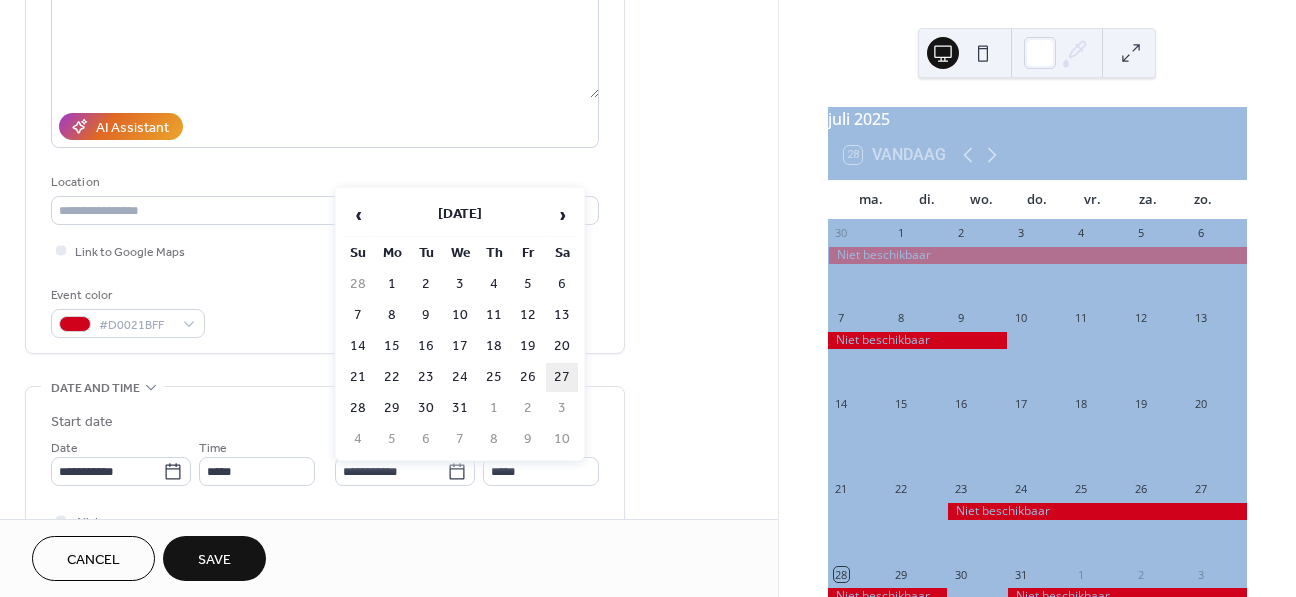 type on "**********" 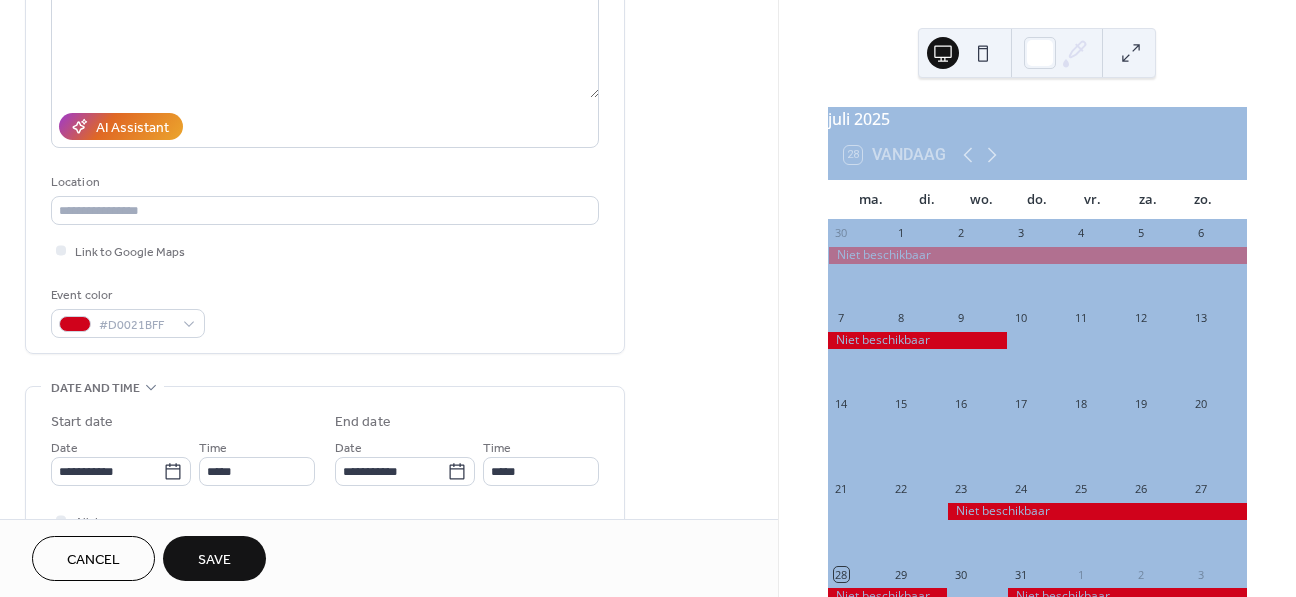 click on "Save" at bounding box center (214, 560) 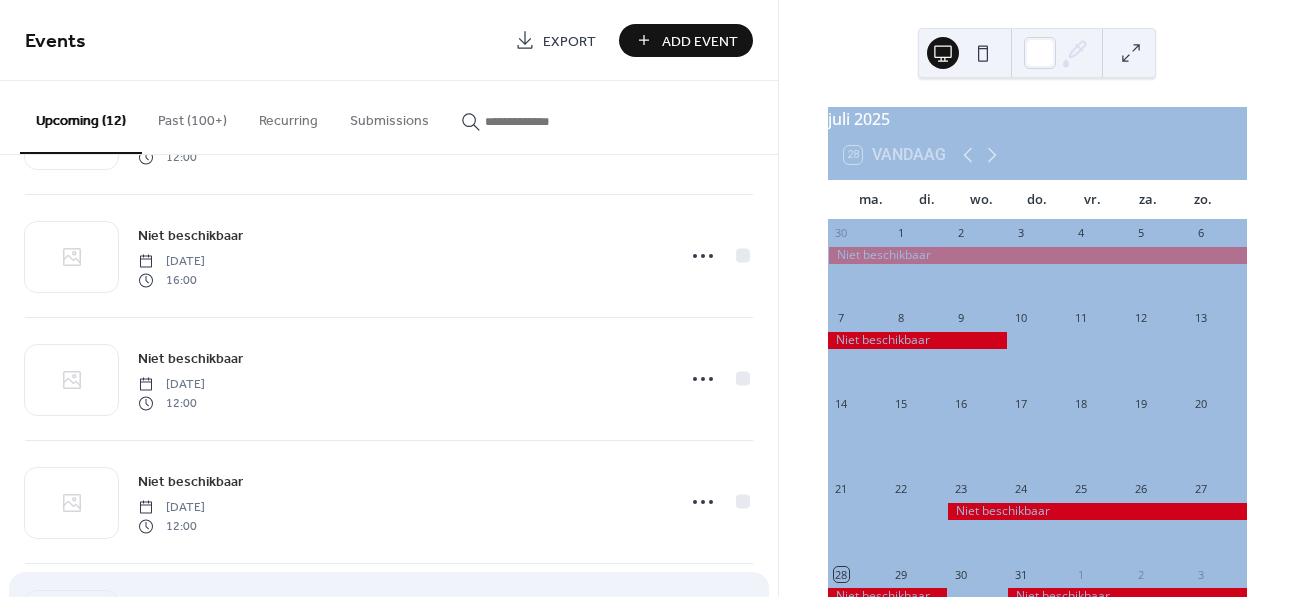 scroll, scrollTop: 0, scrollLeft: 0, axis: both 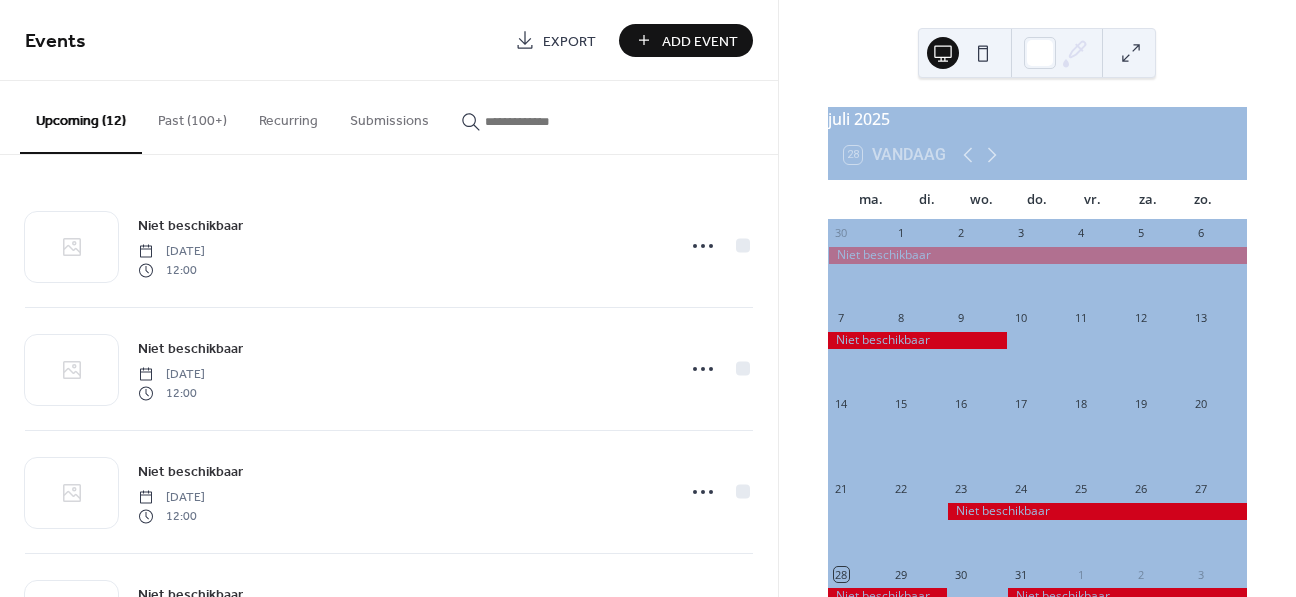 click at bounding box center [943, 53] 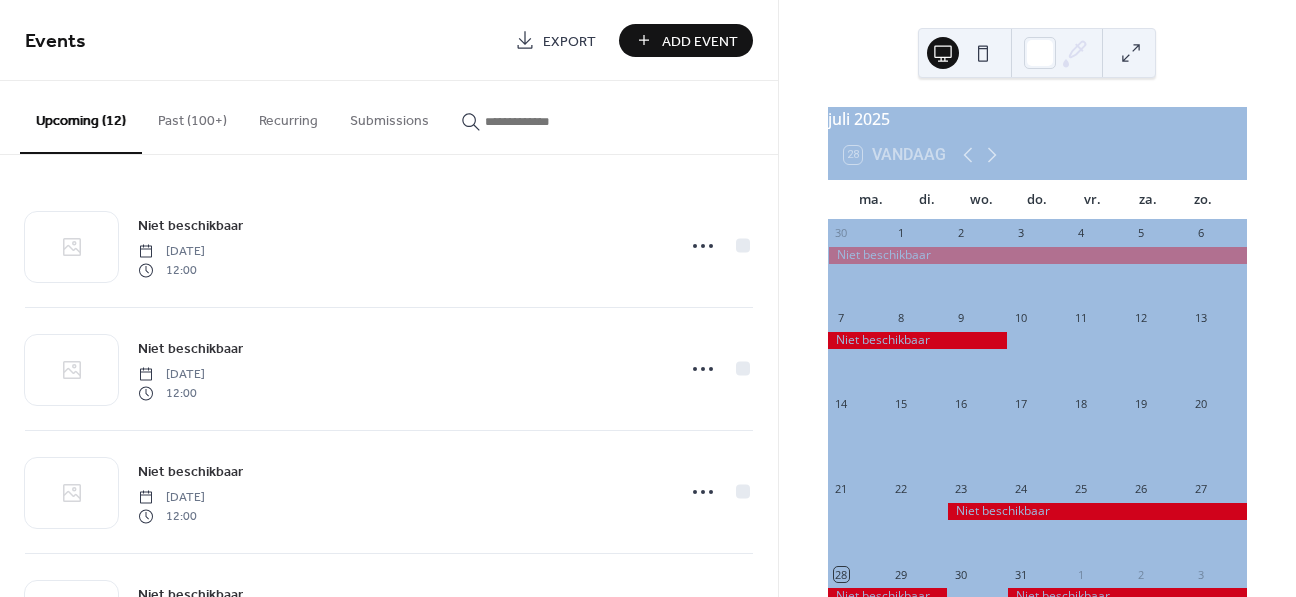 click at bounding box center [983, 53] 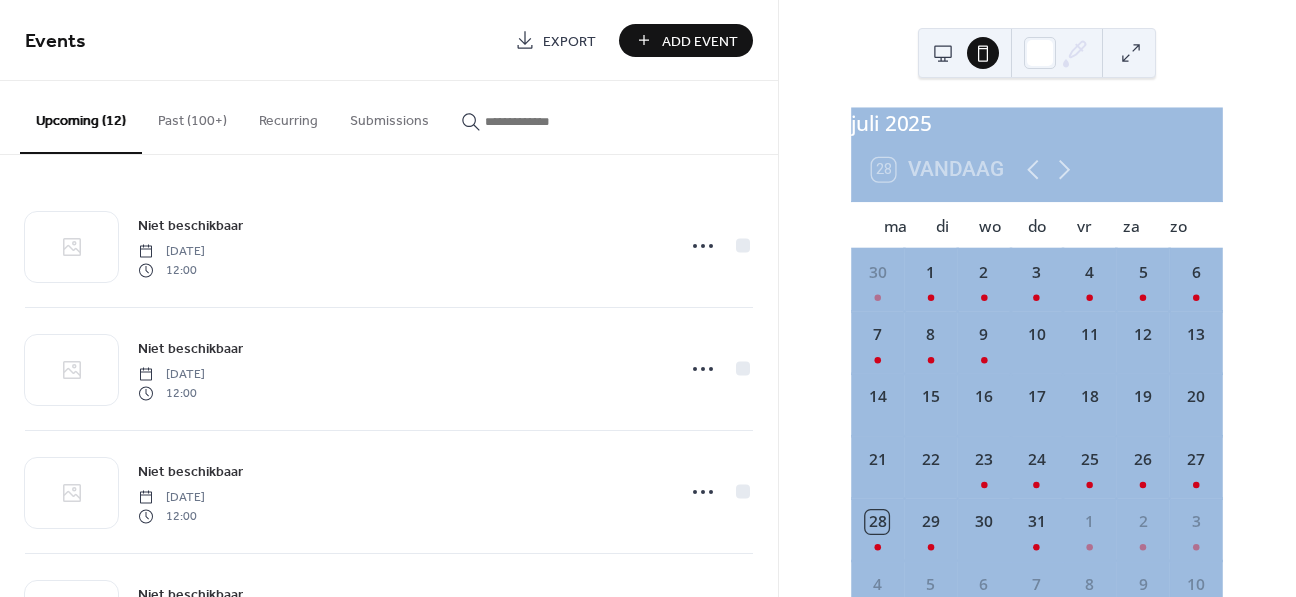 click at bounding box center (943, 53) 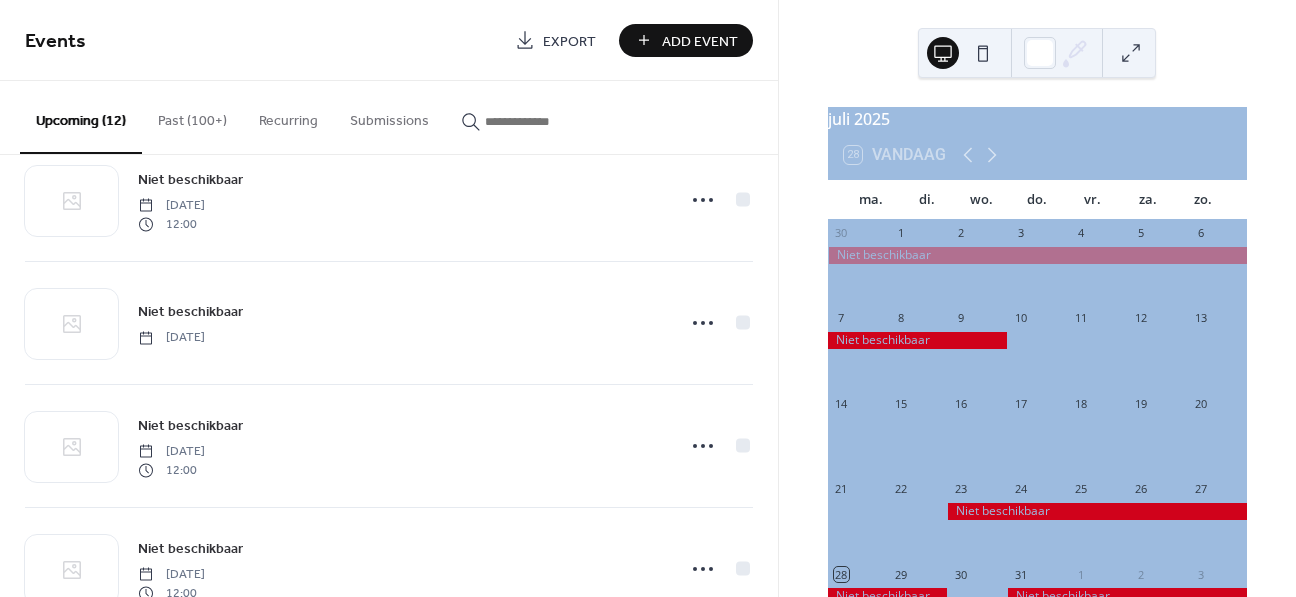 scroll, scrollTop: 0, scrollLeft: 0, axis: both 